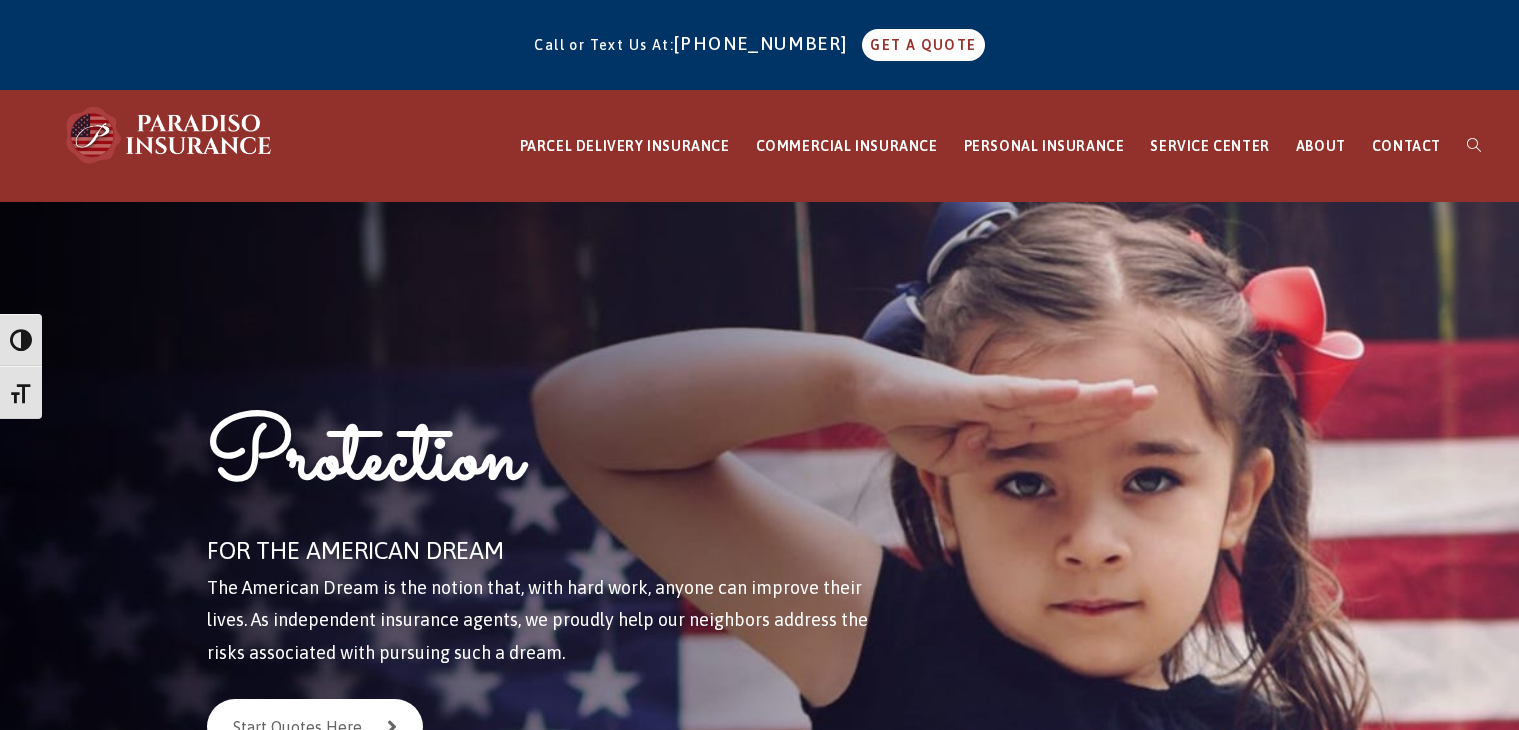 scroll, scrollTop: 0, scrollLeft: 0, axis: both 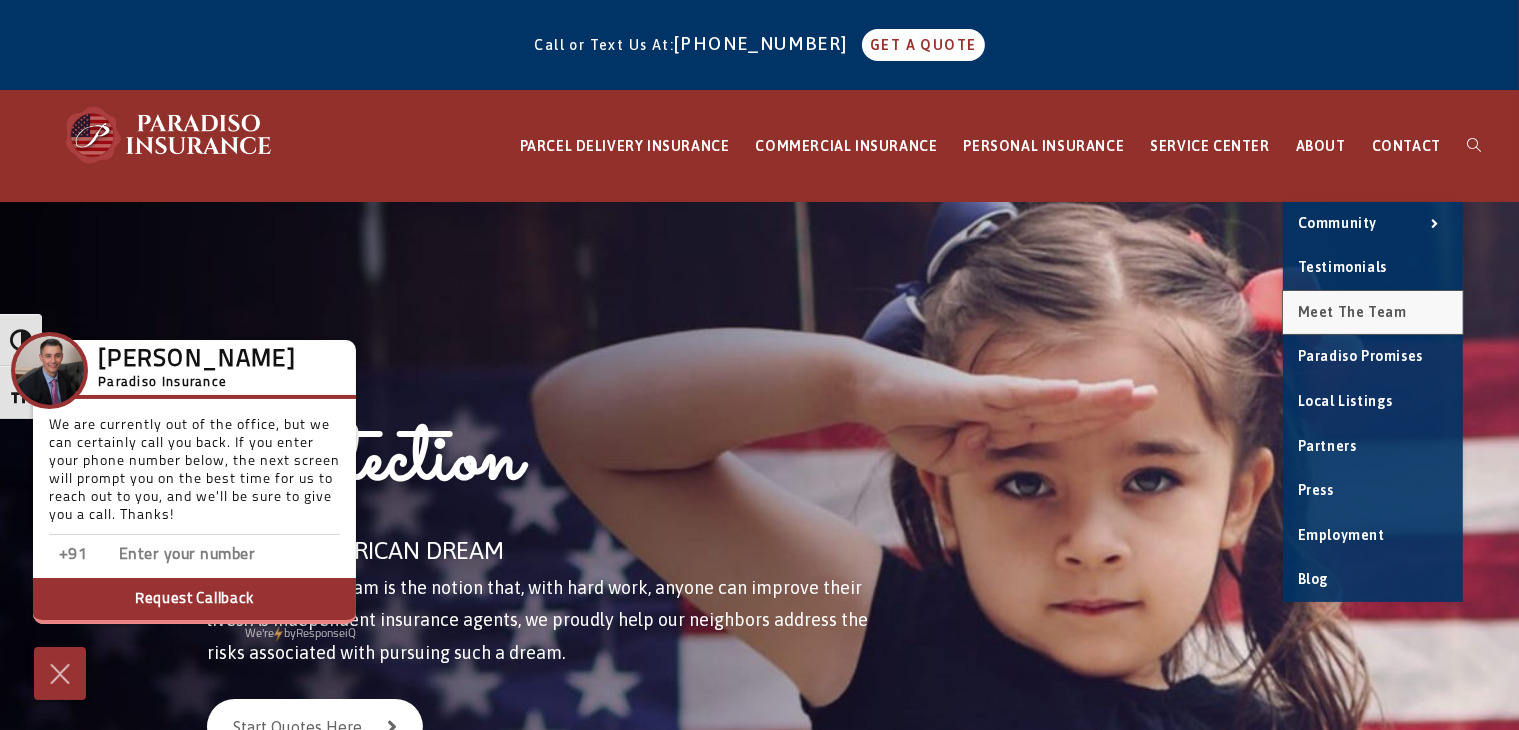 click on "Meet the Team" at bounding box center [1352, 312] 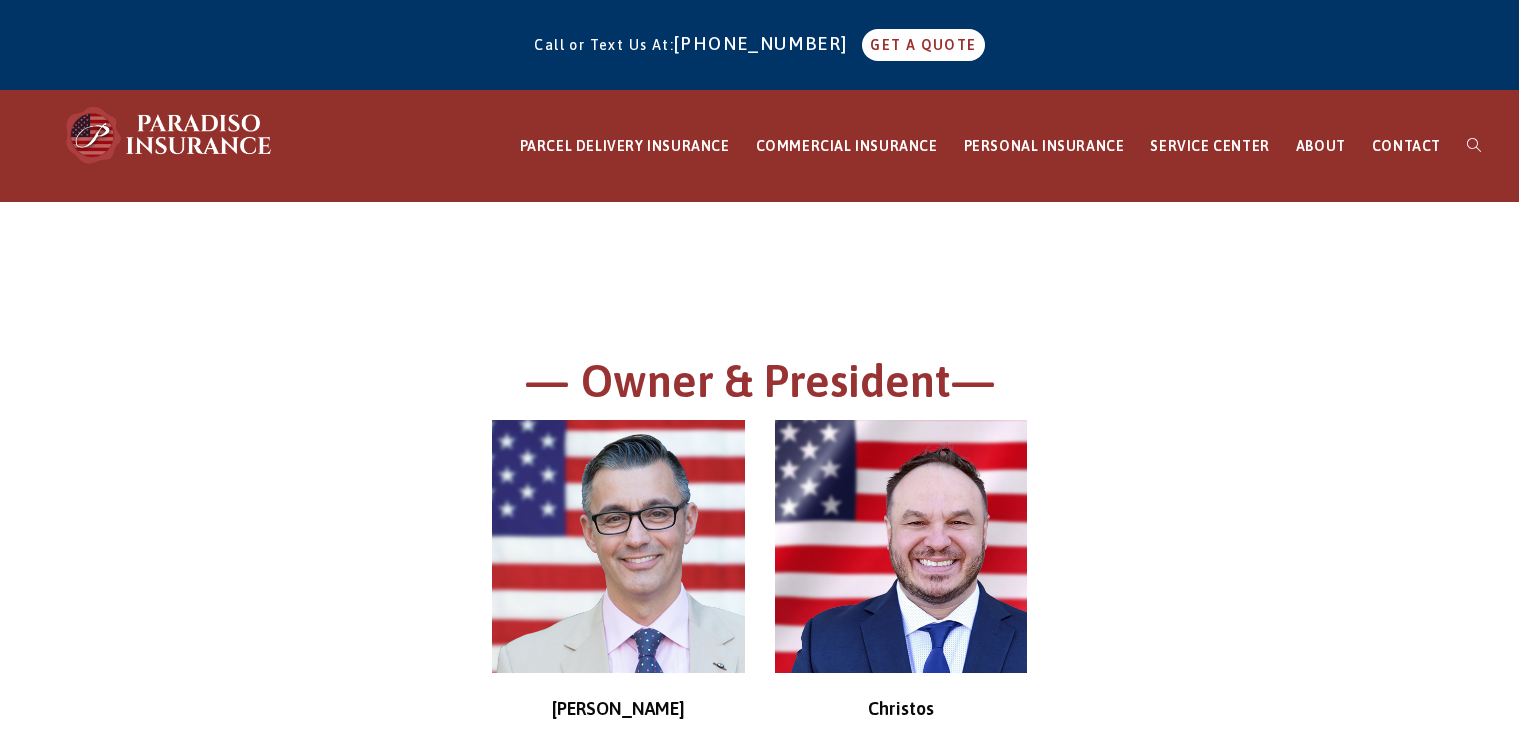scroll, scrollTop: 200, scrollLeft: 0, axis: vertical 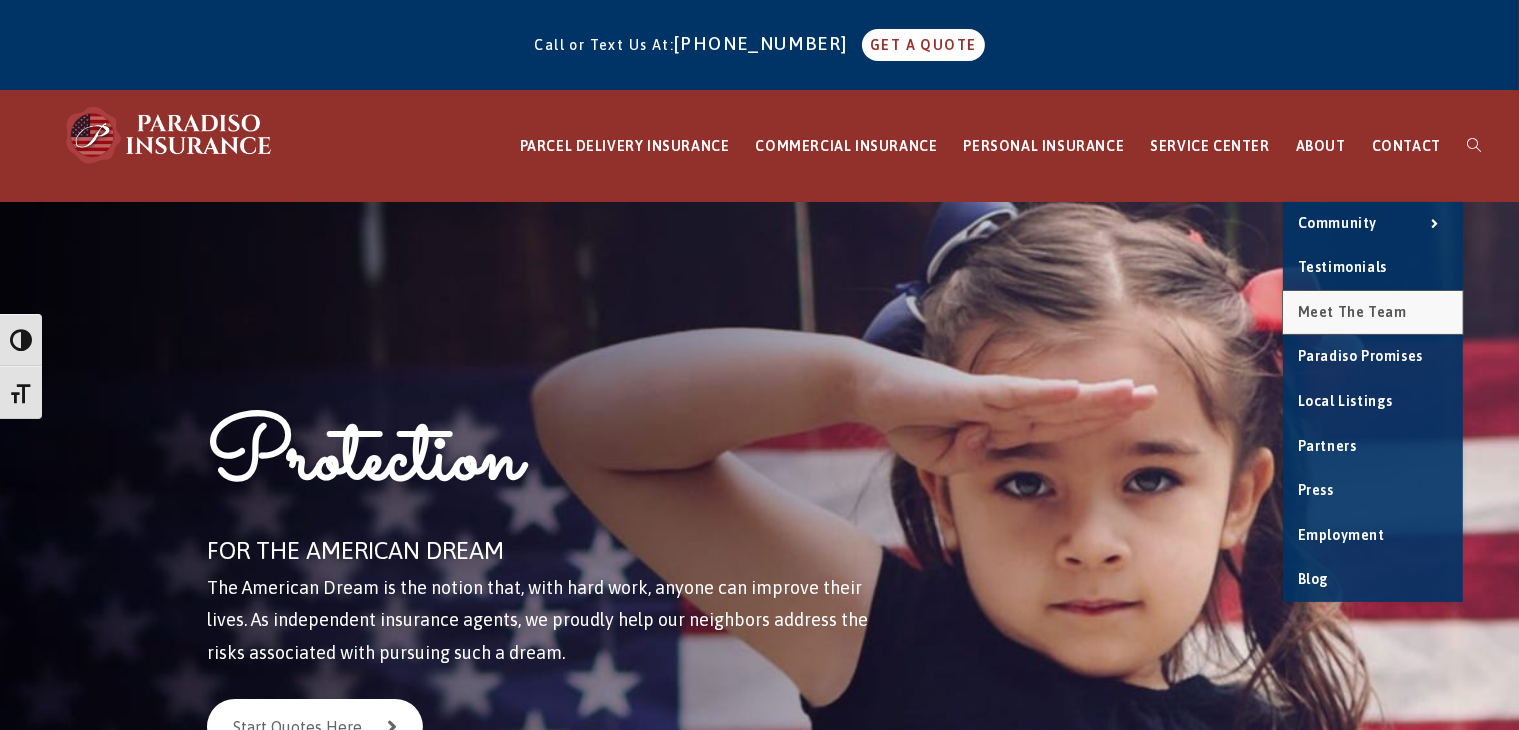 click on "Meet the Team" at bounding box center [1373, 313] 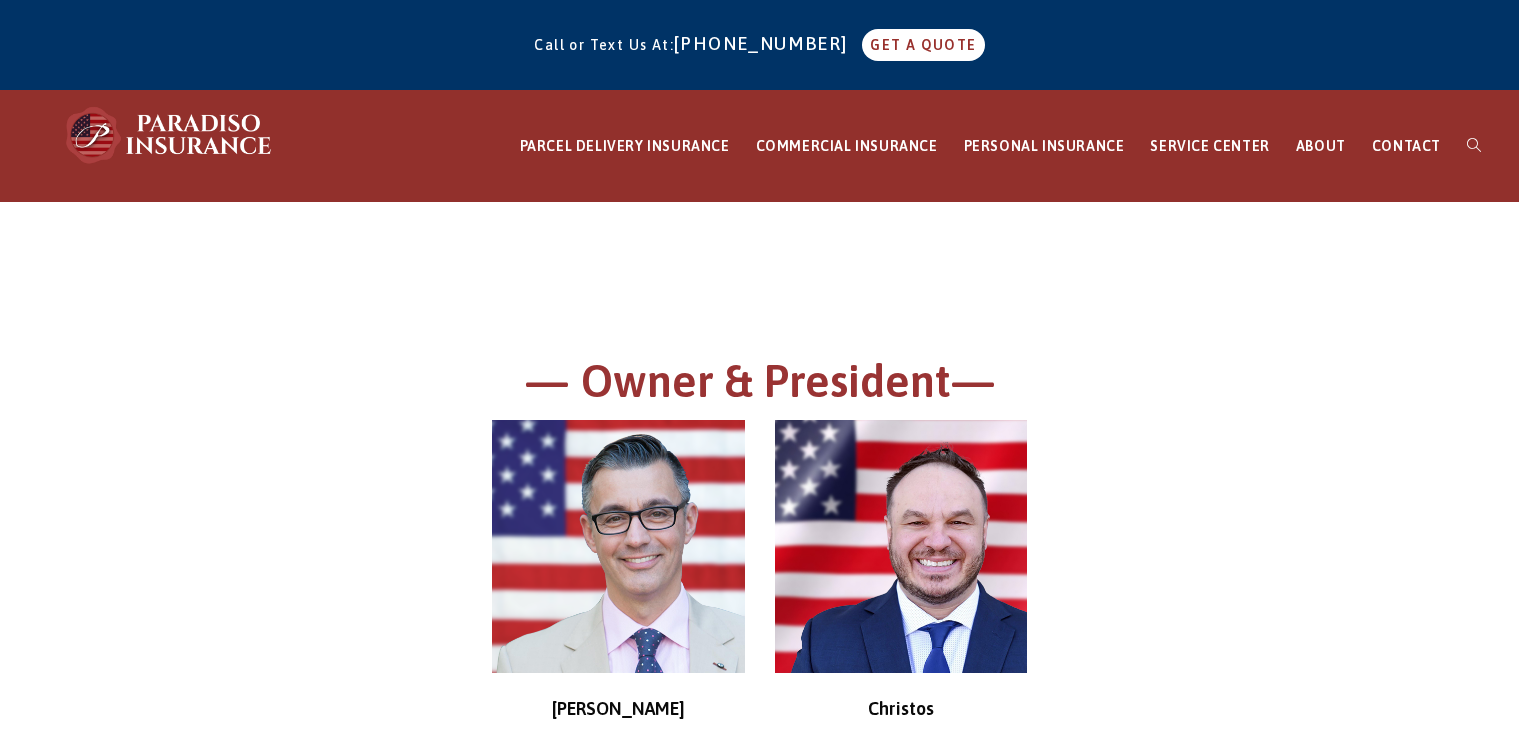 scroll, scrollTop: 0, scrollLeft: 0, axis: both 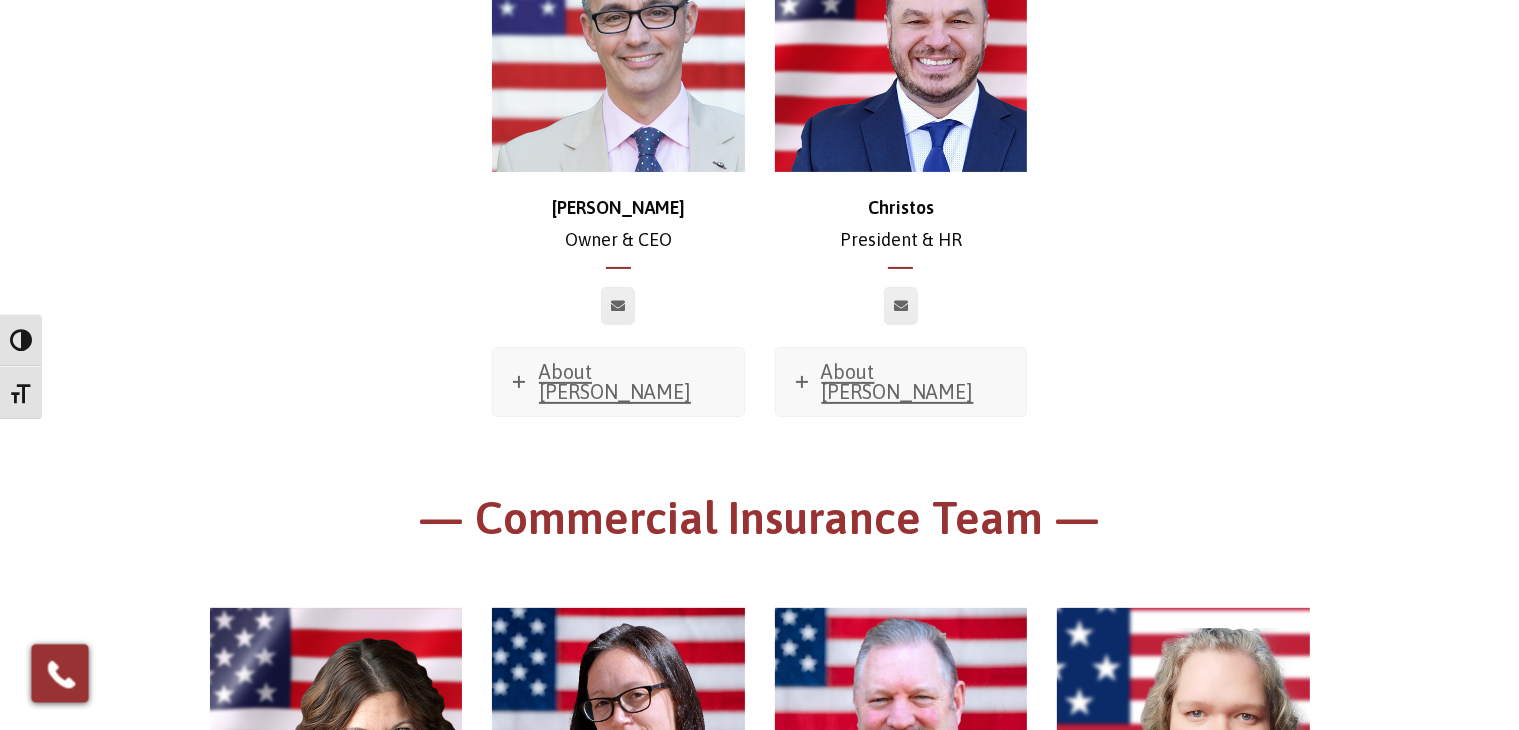 click on "[PERSON_NAME]" at bounding box center (618, 207) 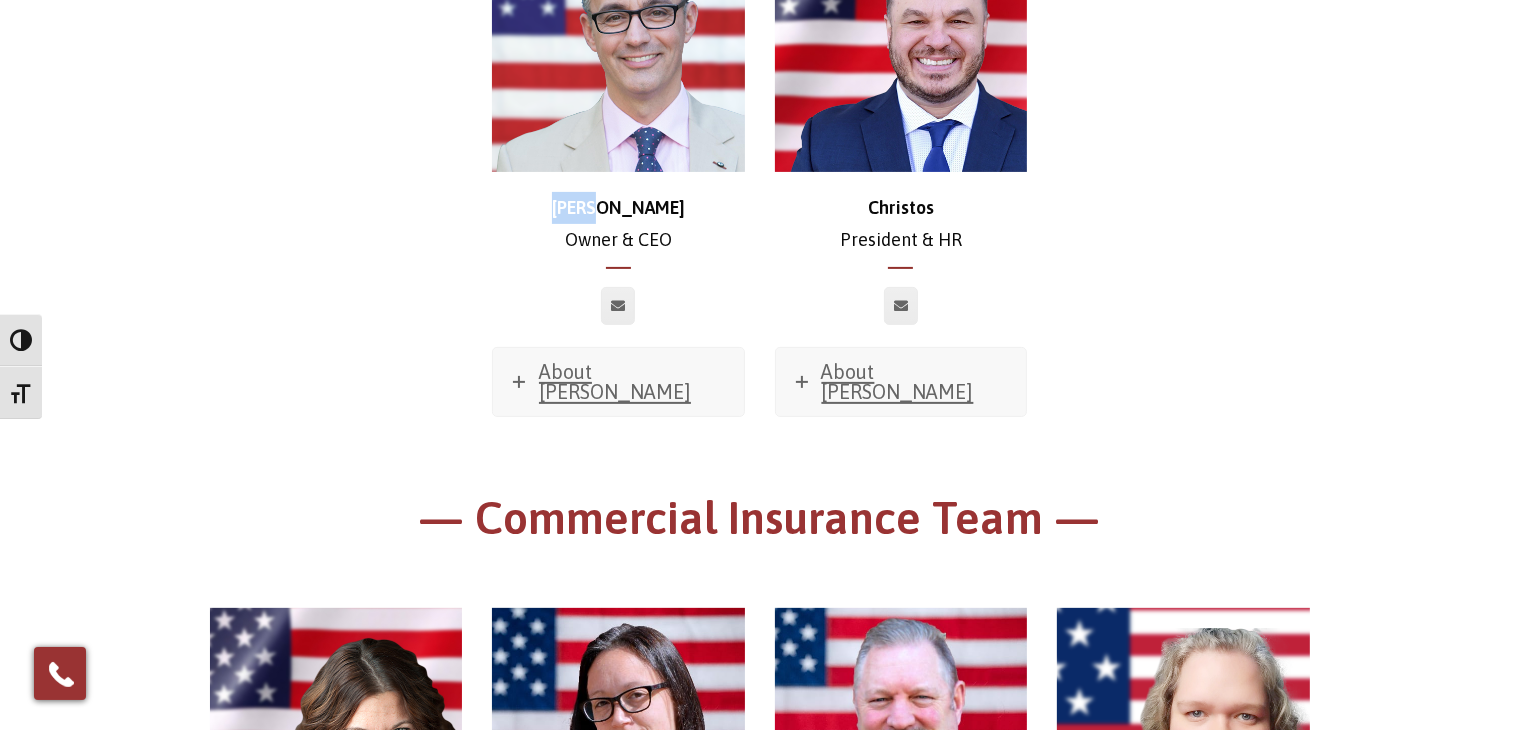 click on "[PERSON_NAME]" at bounding box center (618, 207) 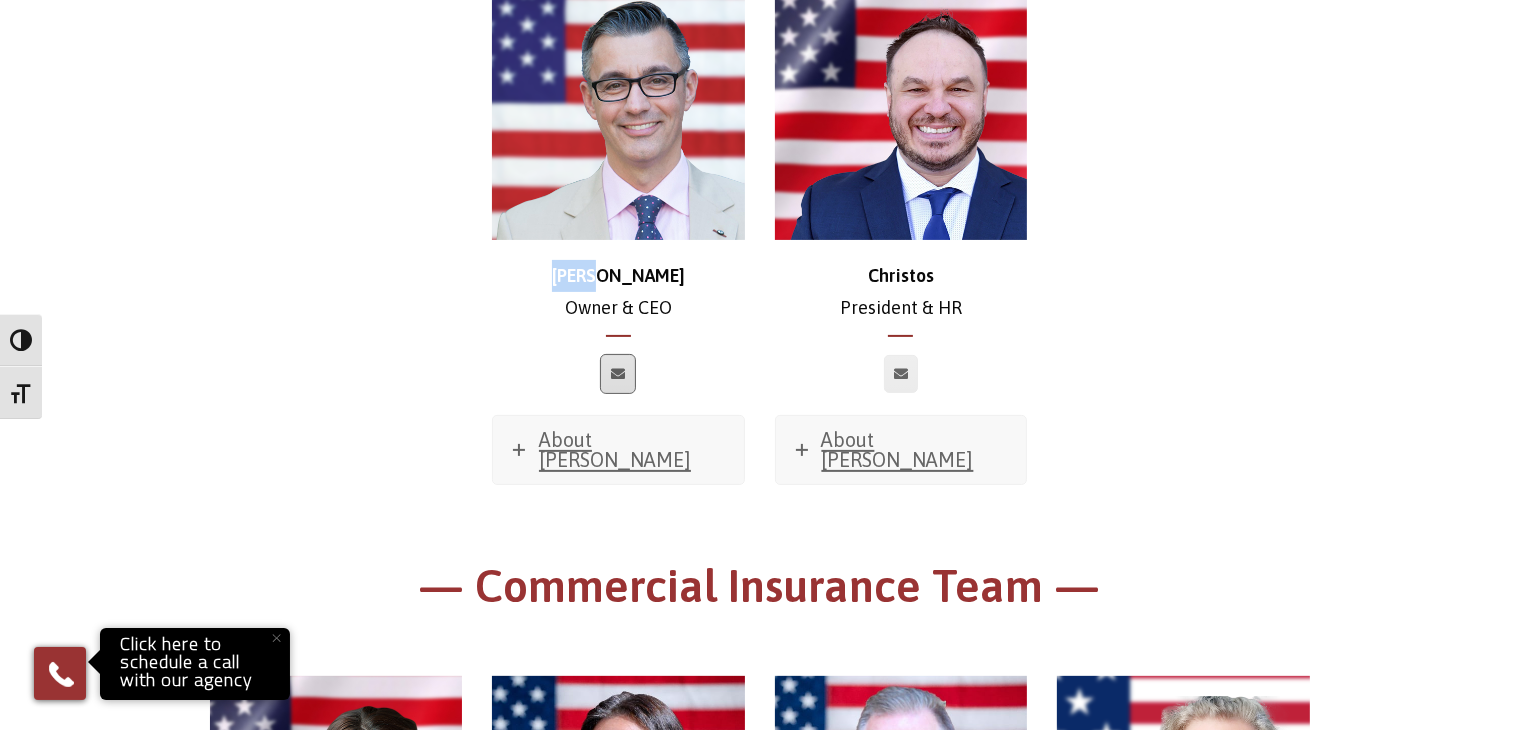 scroll, scrollTop: 401, scrollLeft: 0, axis: vertical 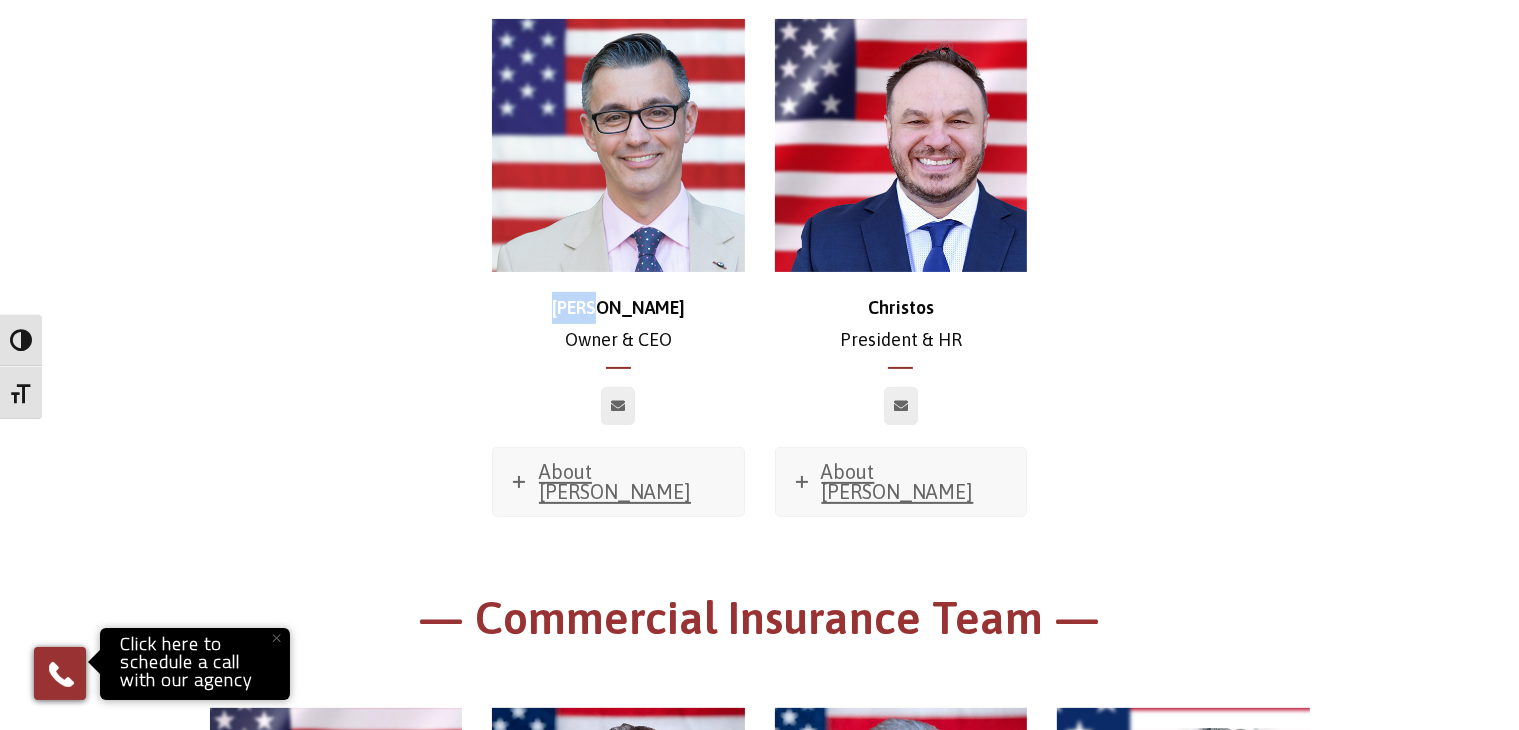 click on "[PERSON_NAME]" at bounding box center [618, 307] 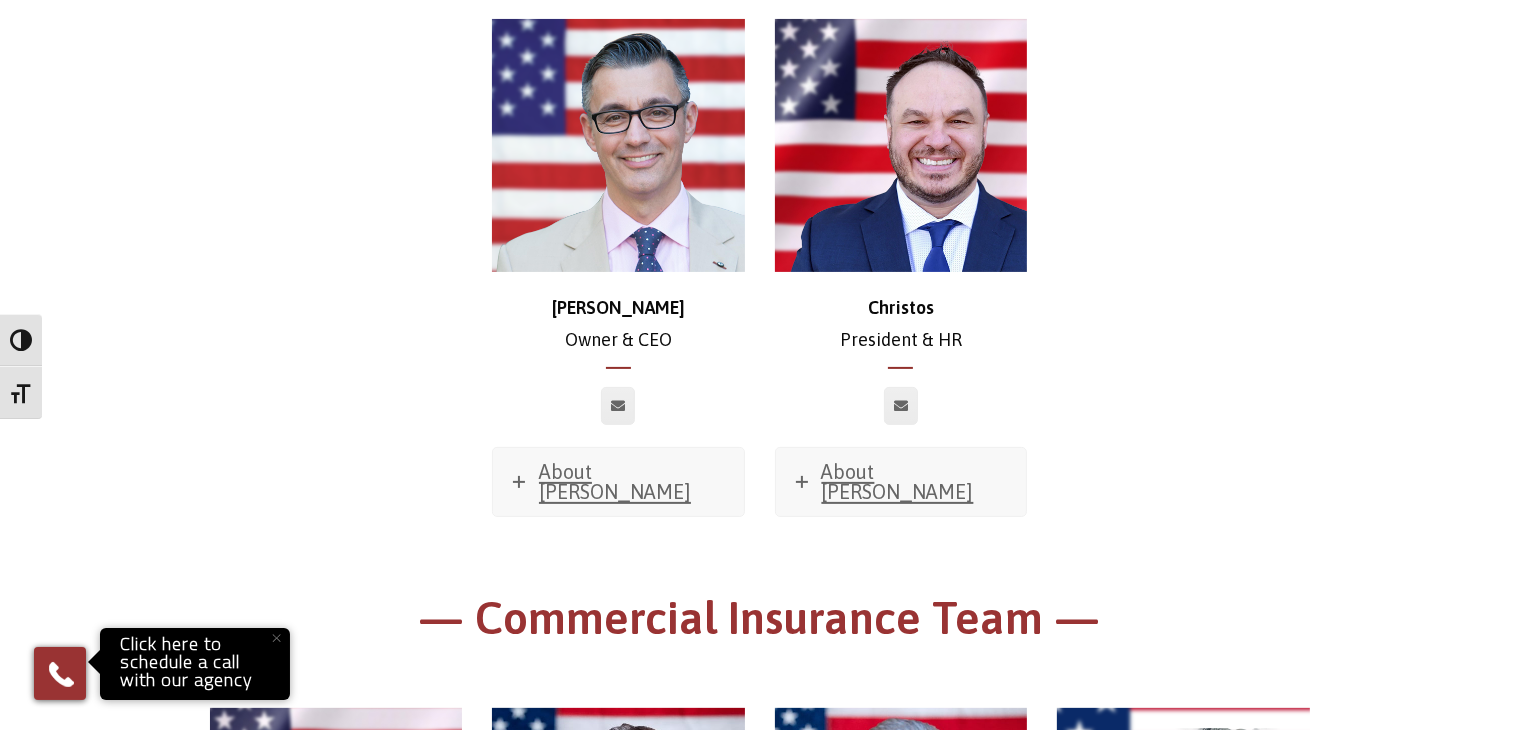 click on "Chris
Owner & CEO" at bounding box center [618, 324] 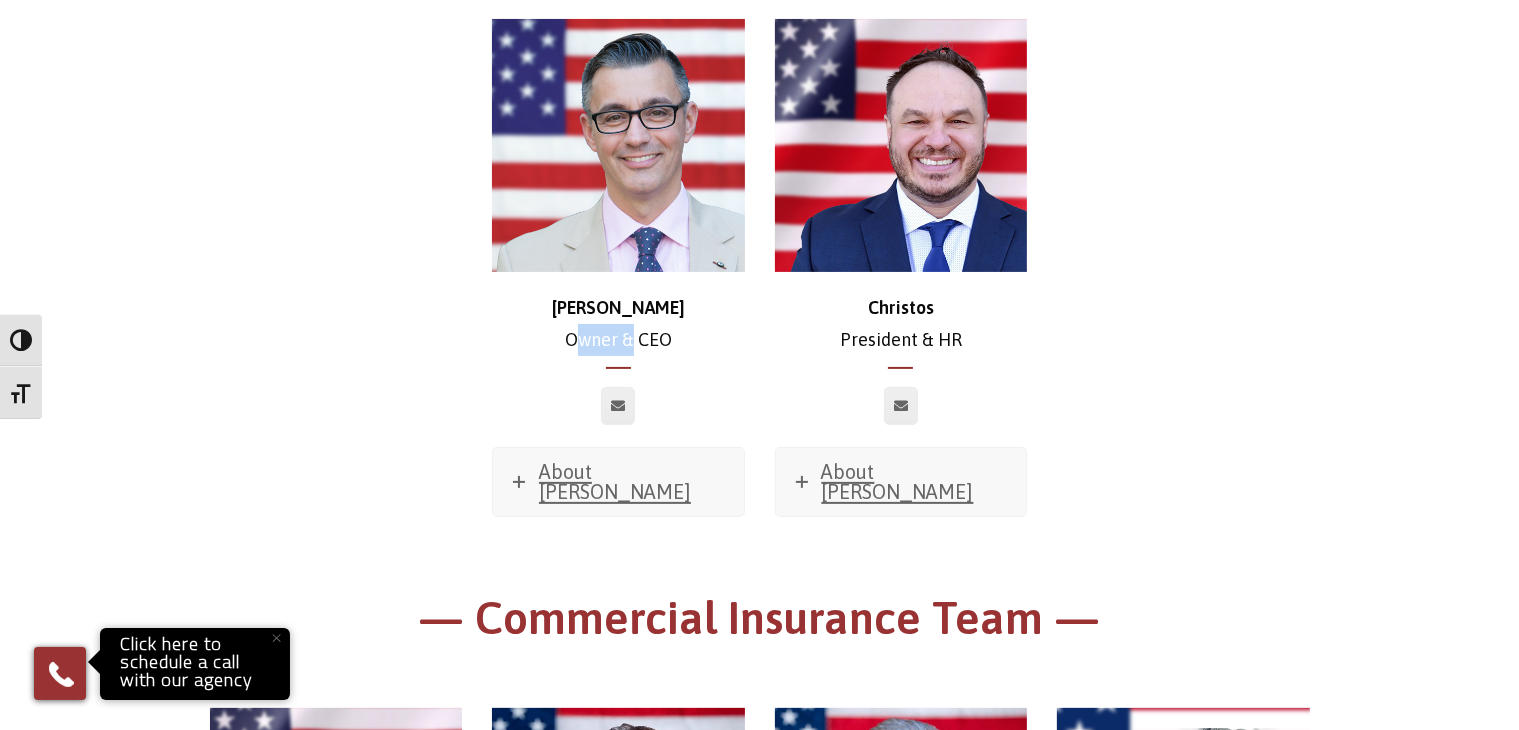 click on "Chris
Owner & CEO" at bounding box center (618, 324) 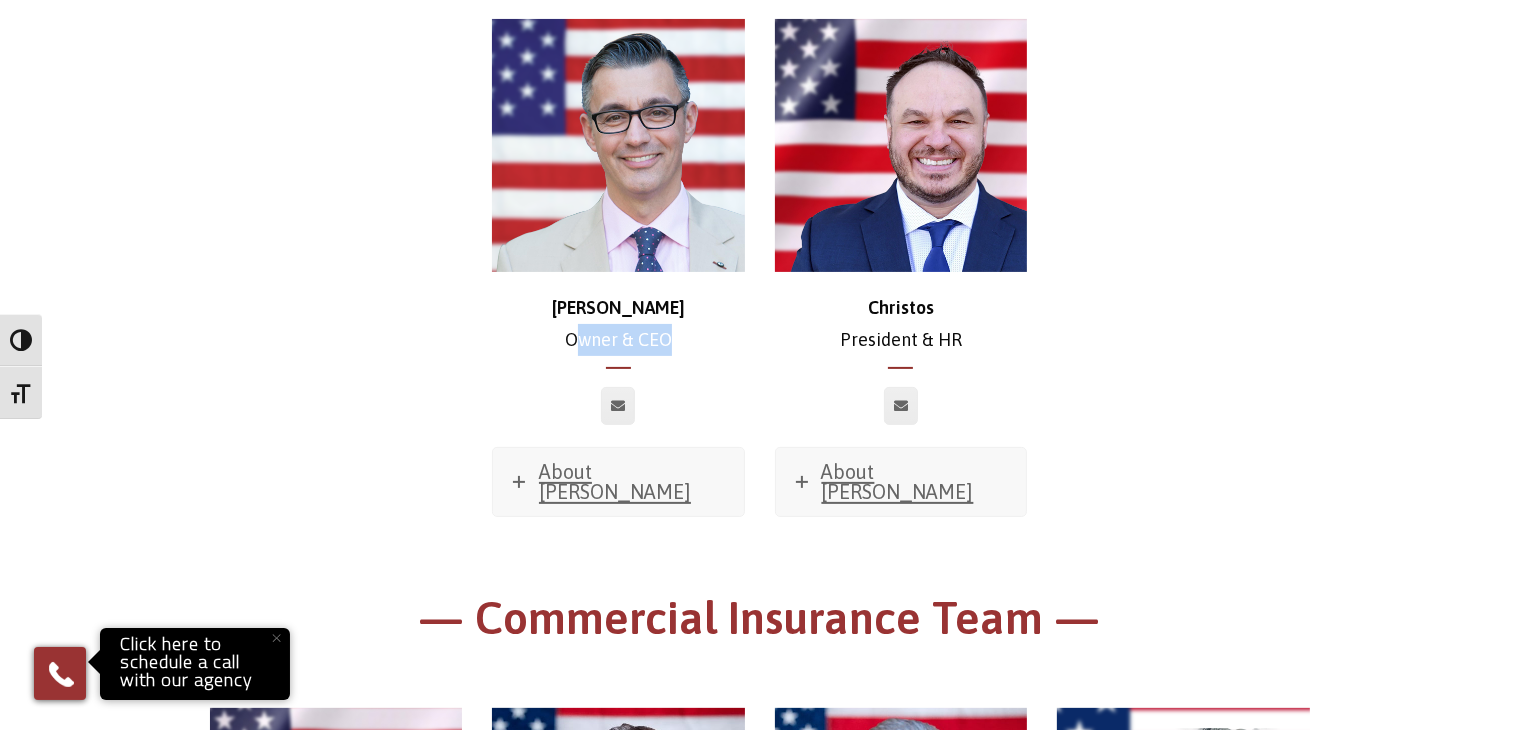 click on "Chris
Owner & CEO" at bounding box center [618, 324] 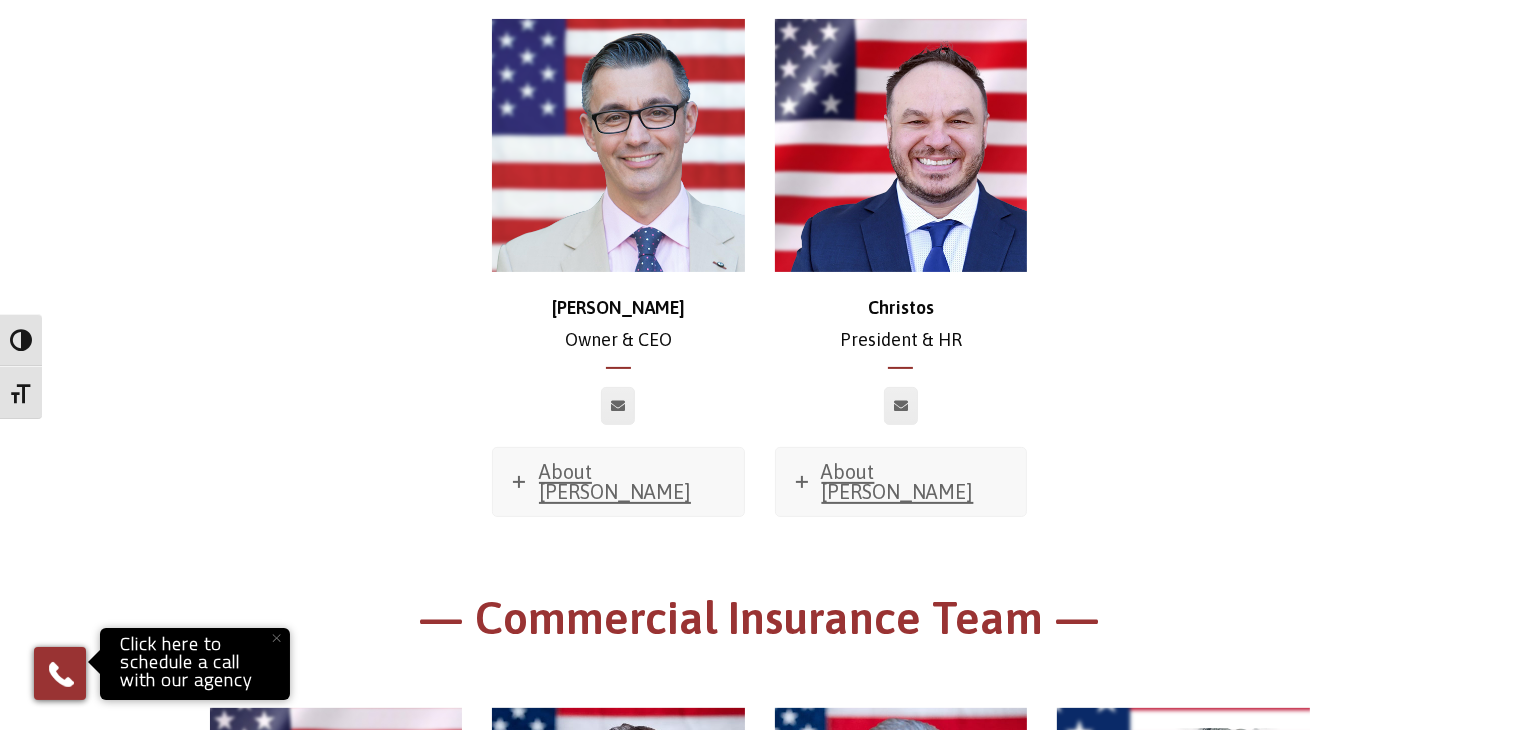 click on "Christos" at bounding box center (901, 307) 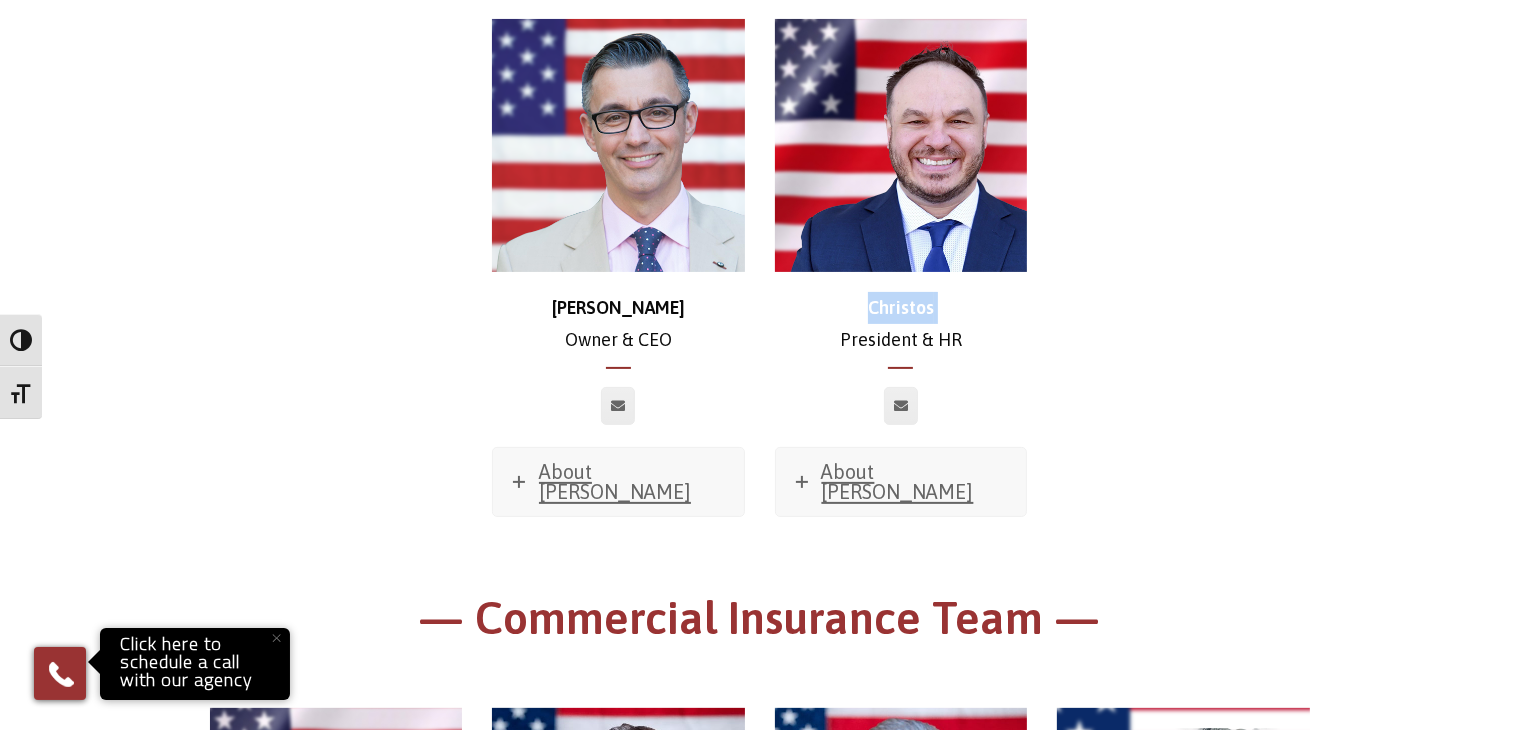 click on "Christos" at bounding box center (901, 307) 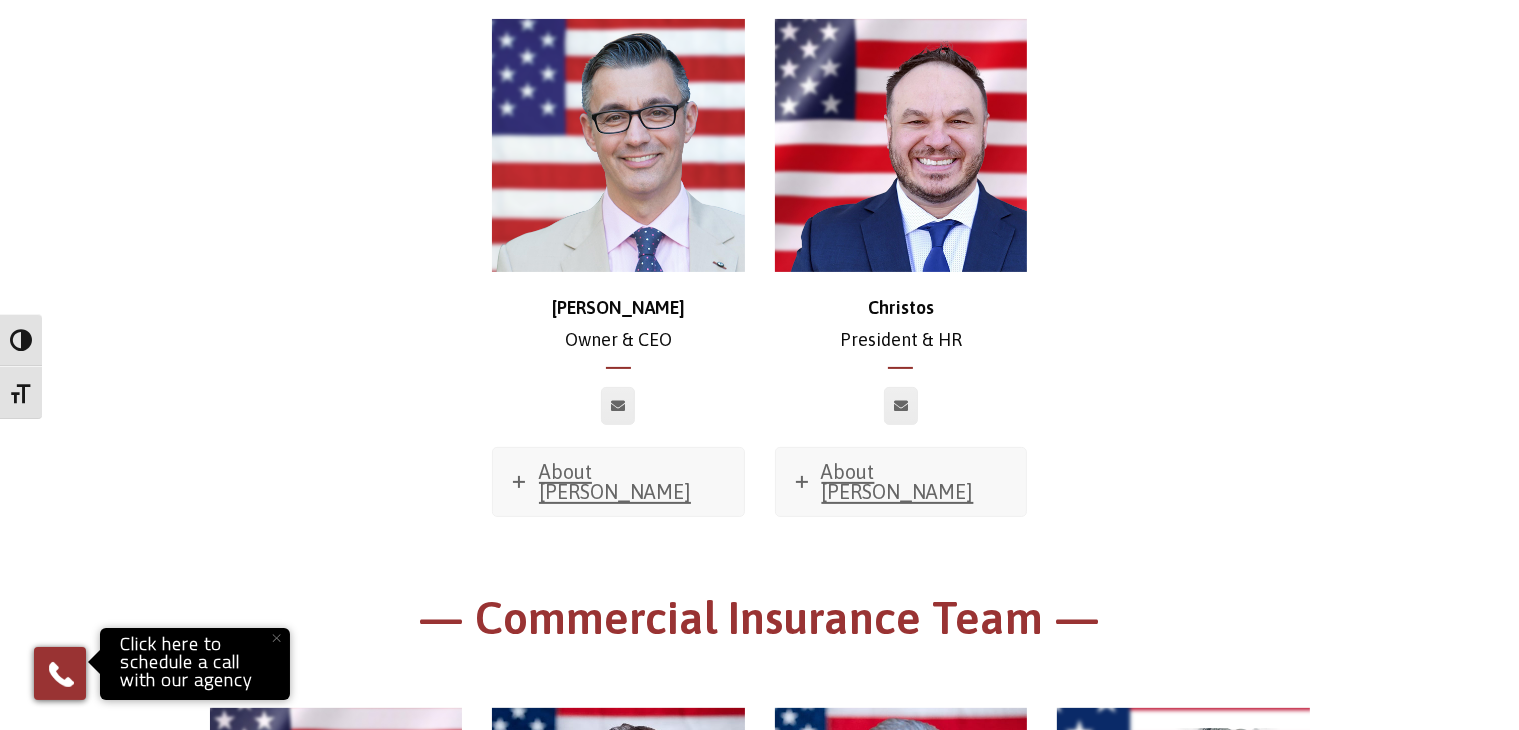 click on "Christos
President & HR" at bounding box center (901, 324) 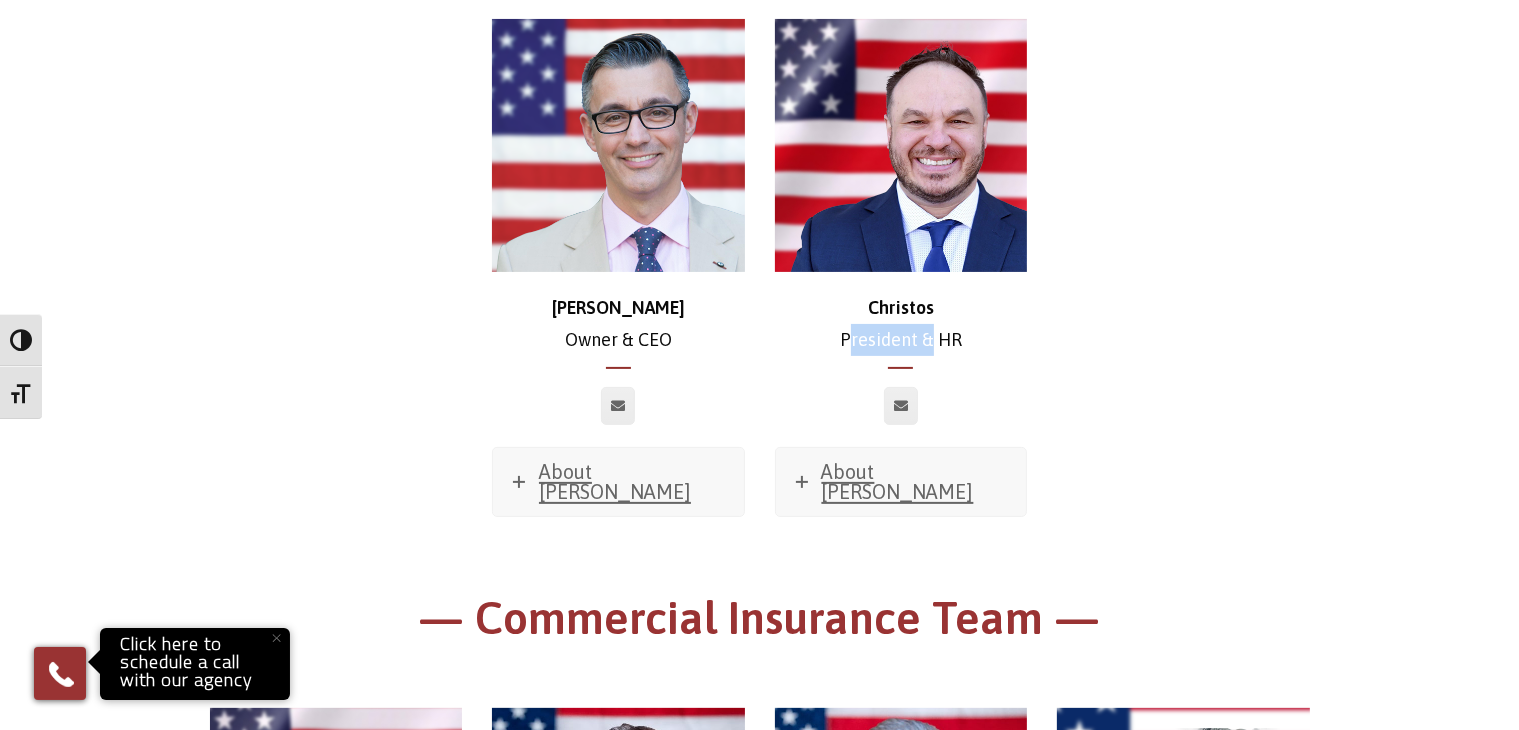 click on "Christos
President & HR" at bounding box center [901, 324] 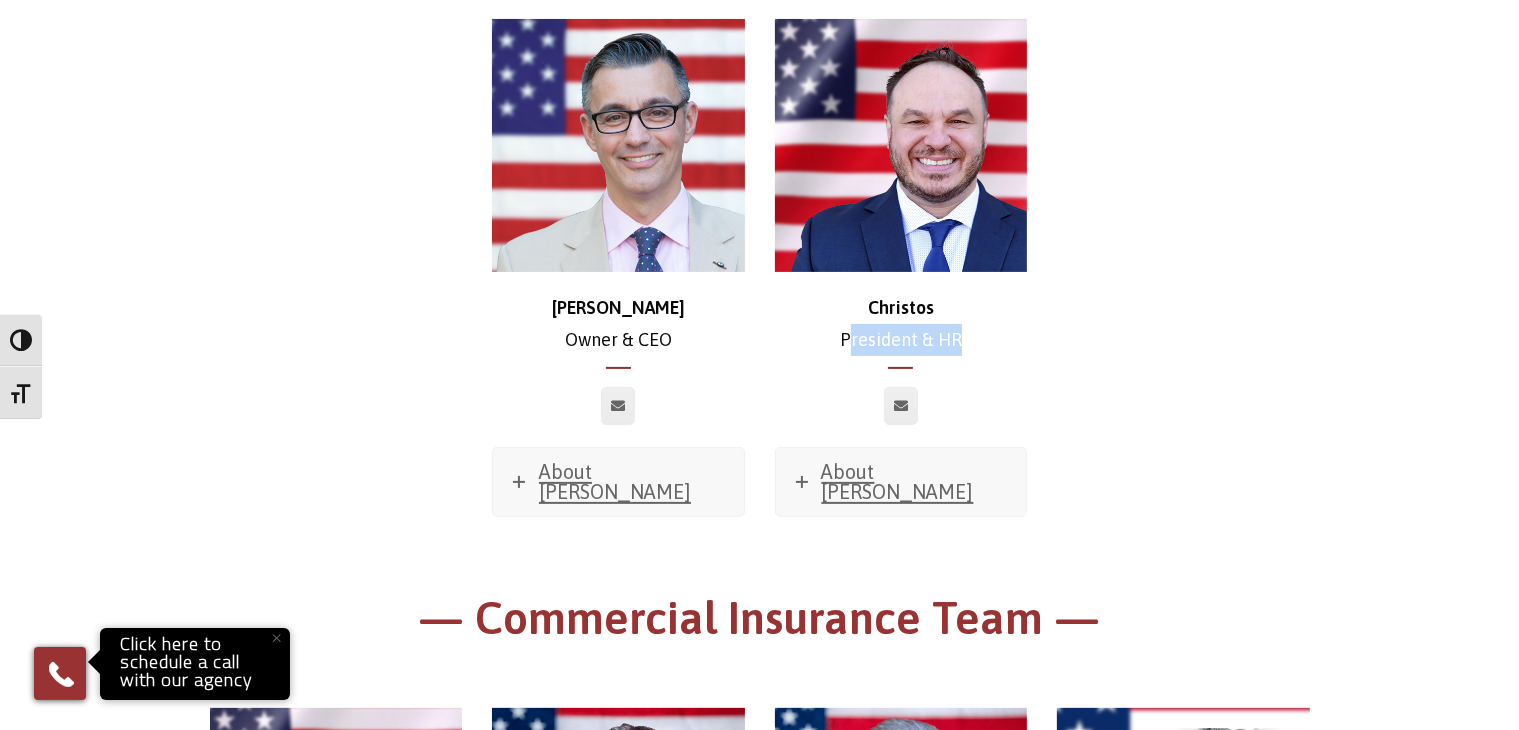 click on "Christos
President & HR" at bounding box center [901, 324] 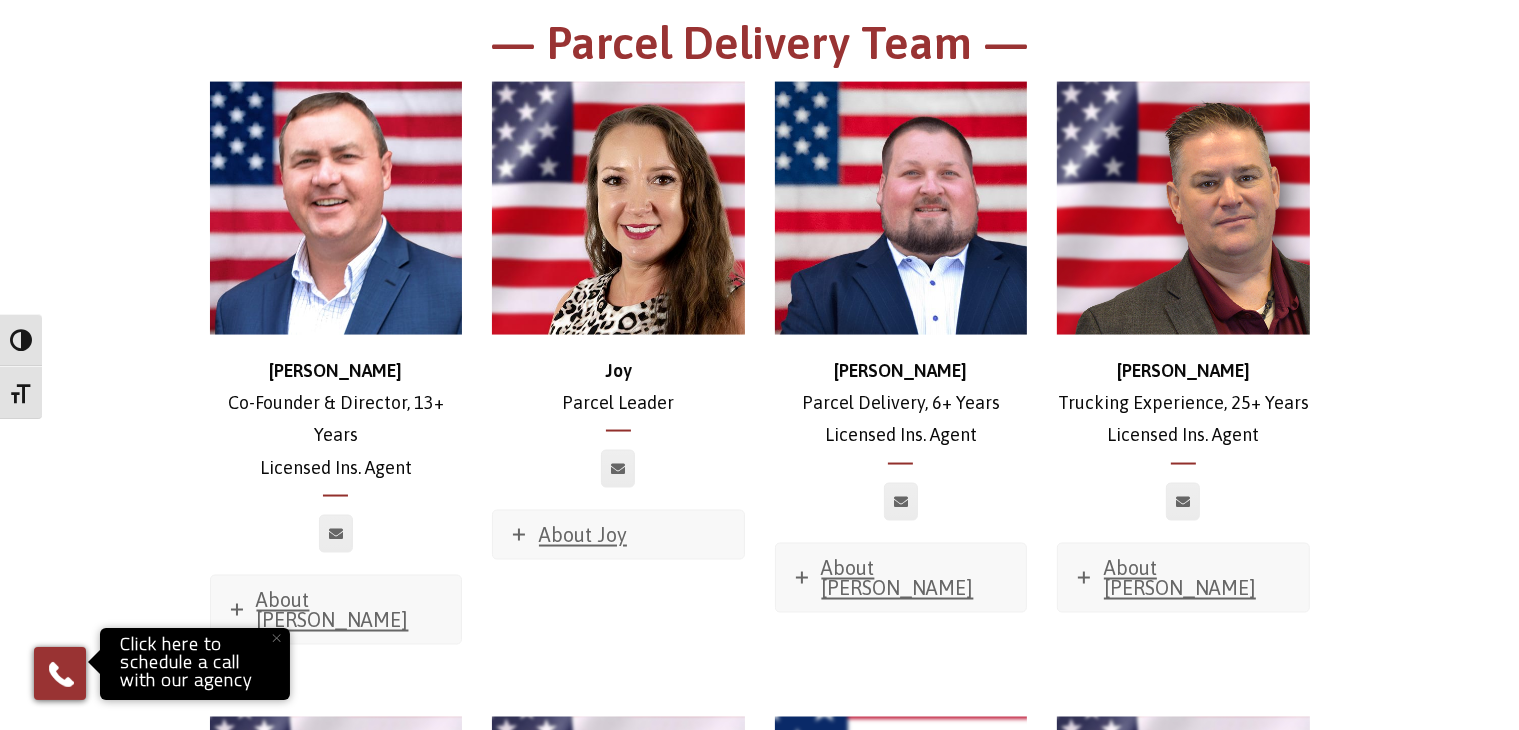 scroll, scrollTop: 3101, scrollLeft: 0, axis: vertical 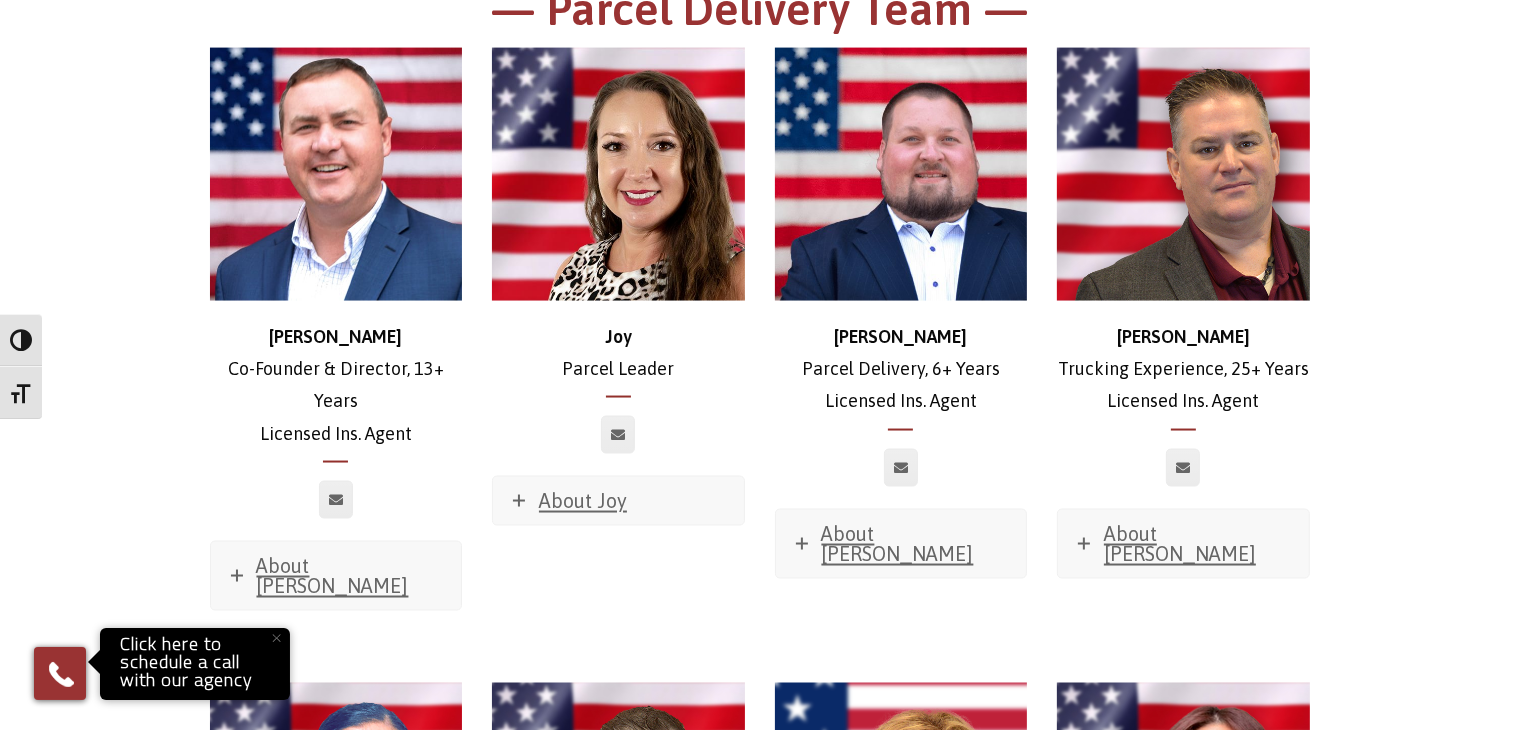 click on "[PERSON_NAME]" at bounding box center [335, 336] 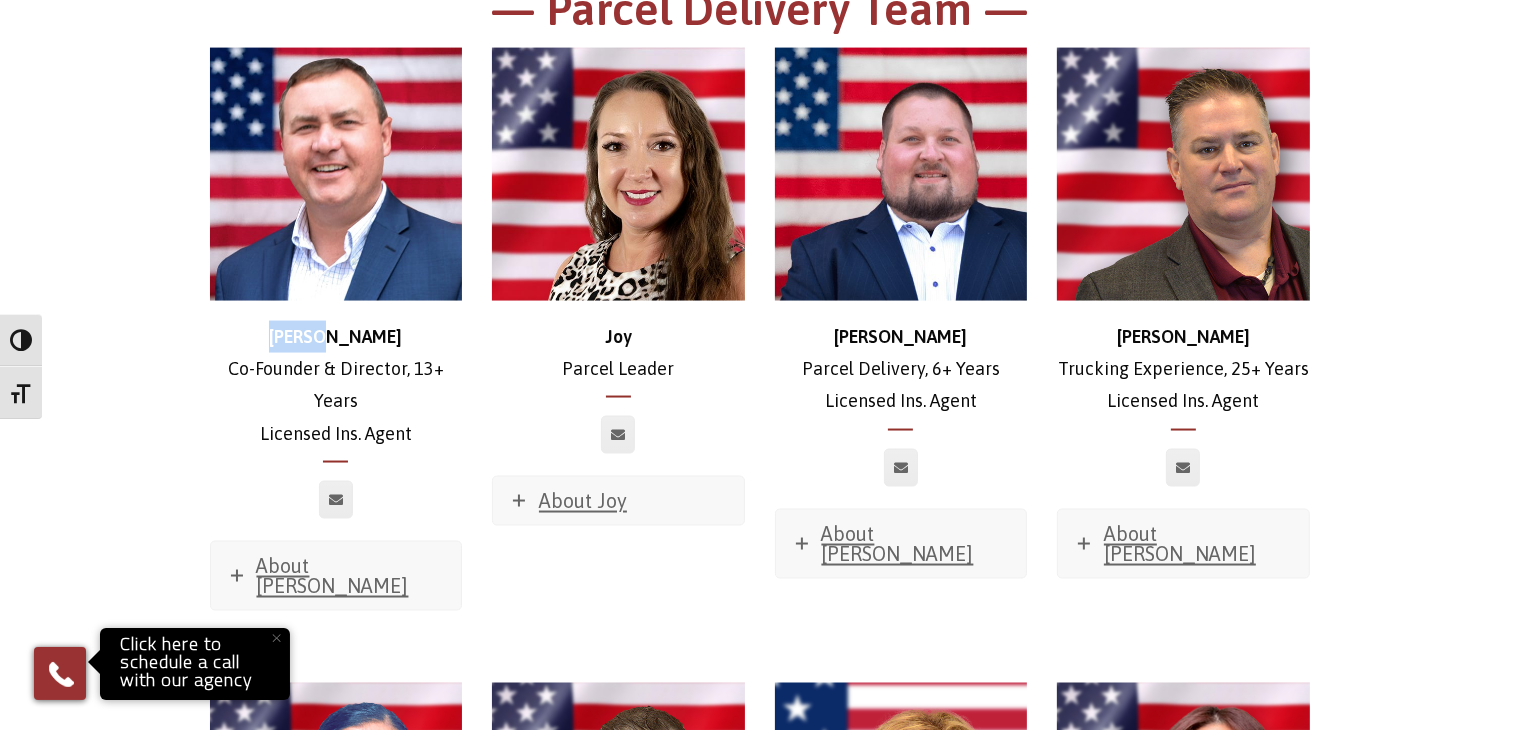 click on "[PERSON_NAME]" at bounding box center (335, 336) 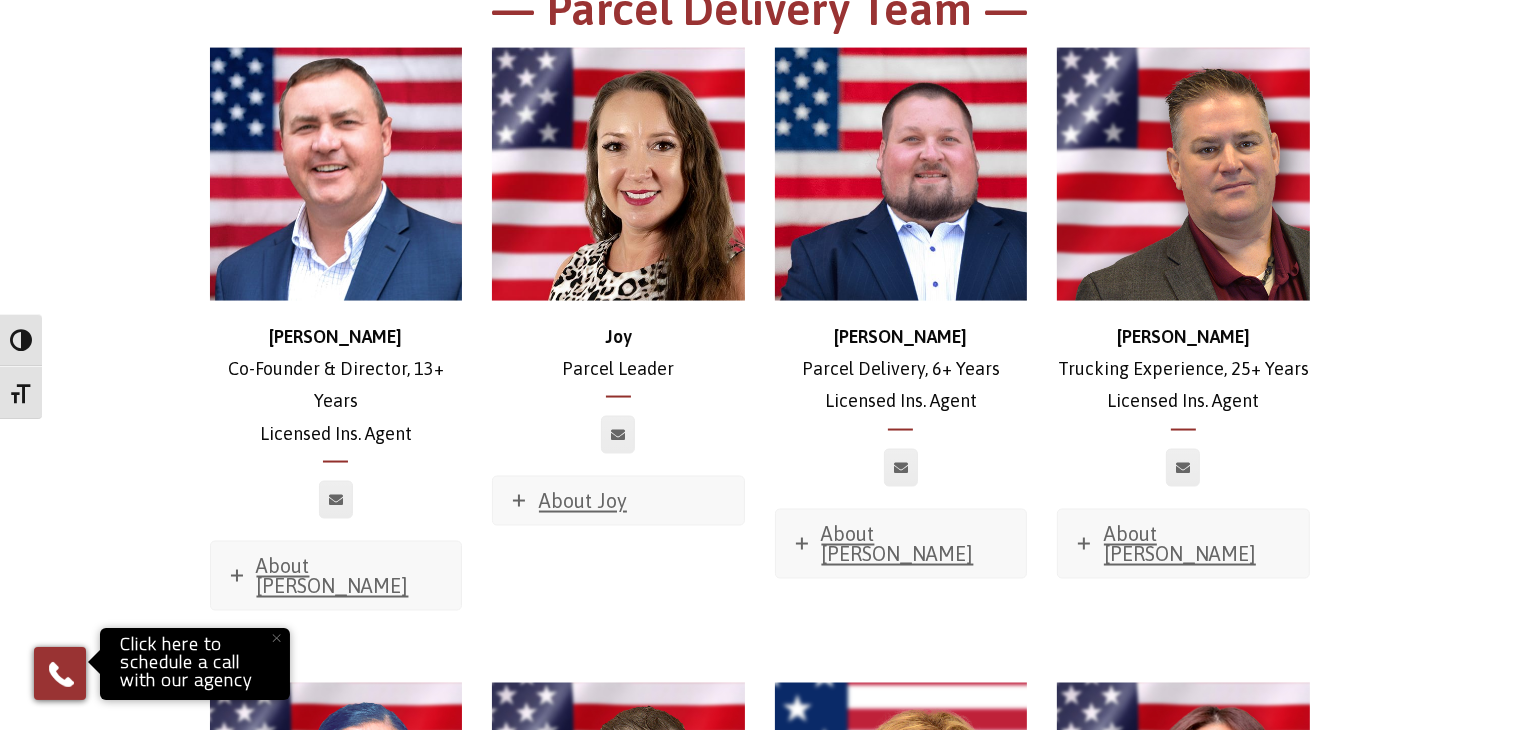 click on "Brian
Co-Founder & Director, 13+ Years
Licensed Ins. Agent" at bounding box center [336, 386] 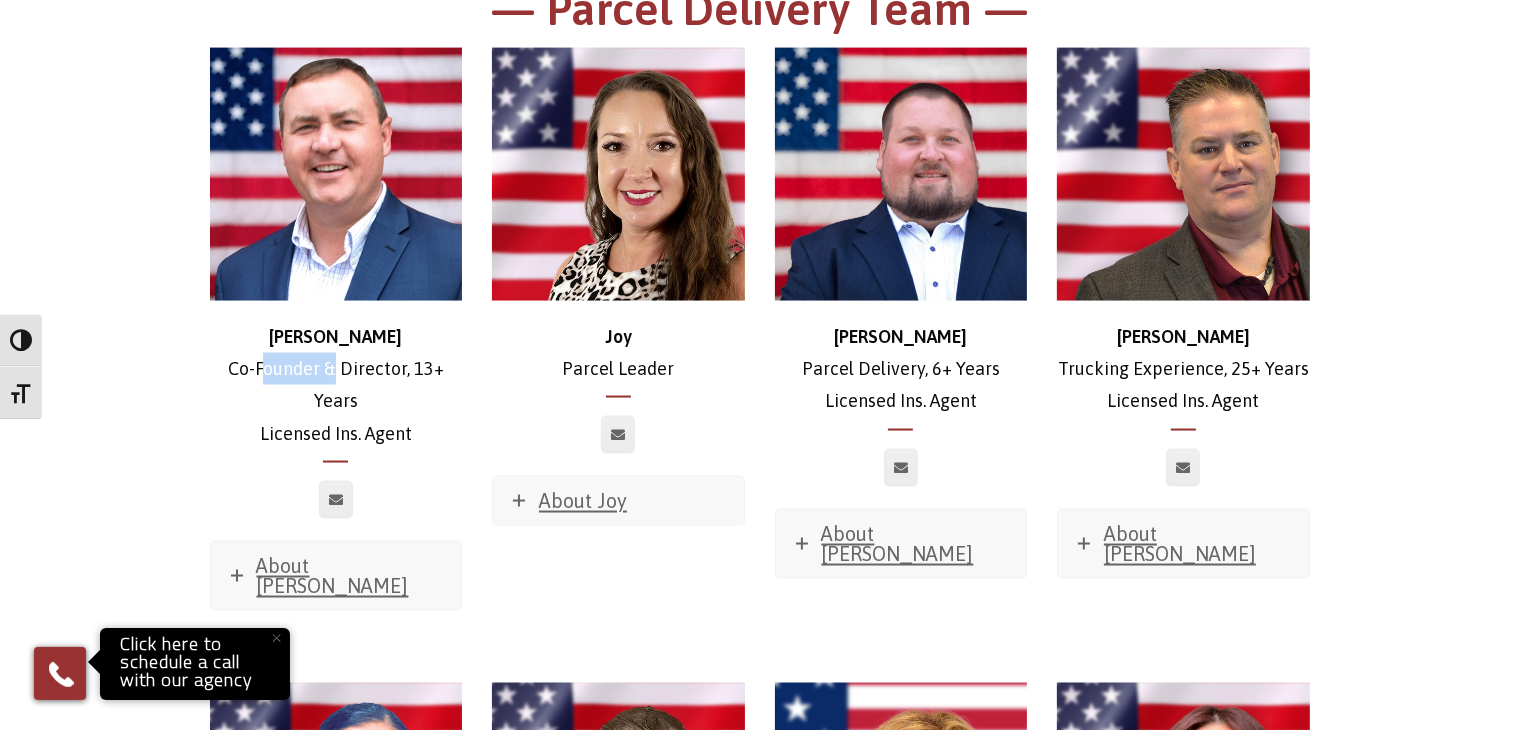 click on "Brian
Co-Founder & Director, 13+ Years
Licensed Ins. Agent" at bounding box center (336, 386) 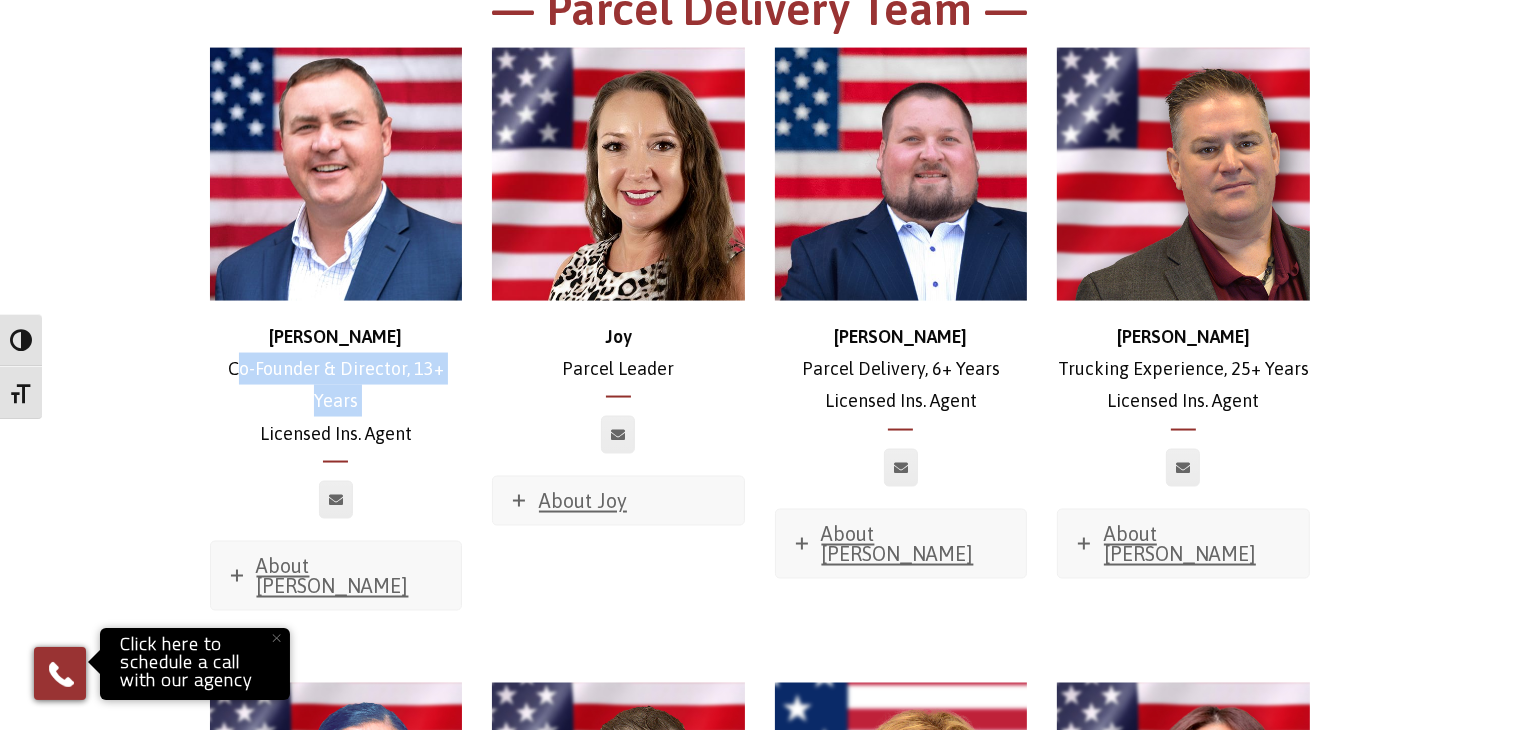 click on "Brian
Co-Founder & Director, 13+ Years
Licensed Ins. Agent" at bounding box center (336, 386) 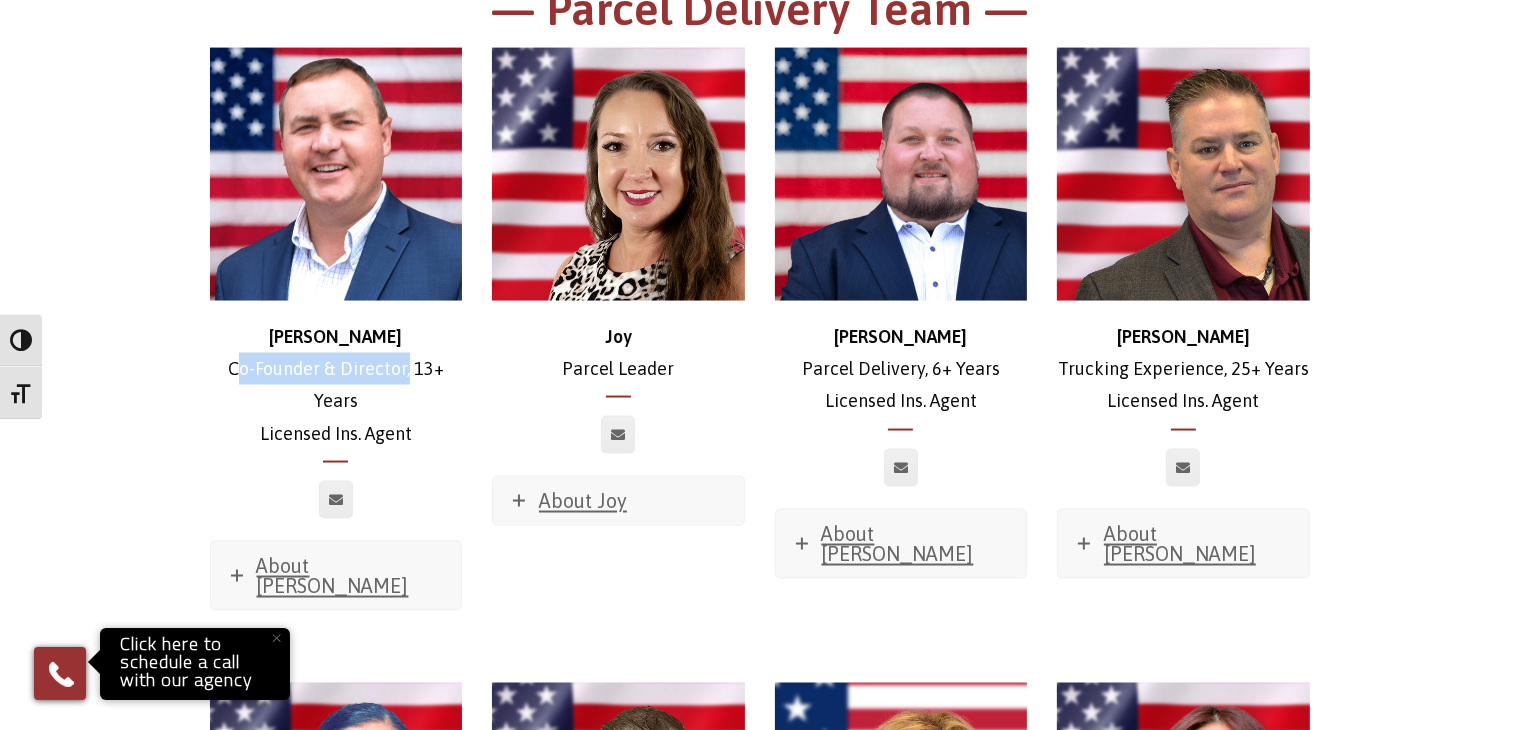 drag, startPoint x: 212, startPoint y: 277, endPoint x: 405, endPoint y: 280, distance: 193.02332 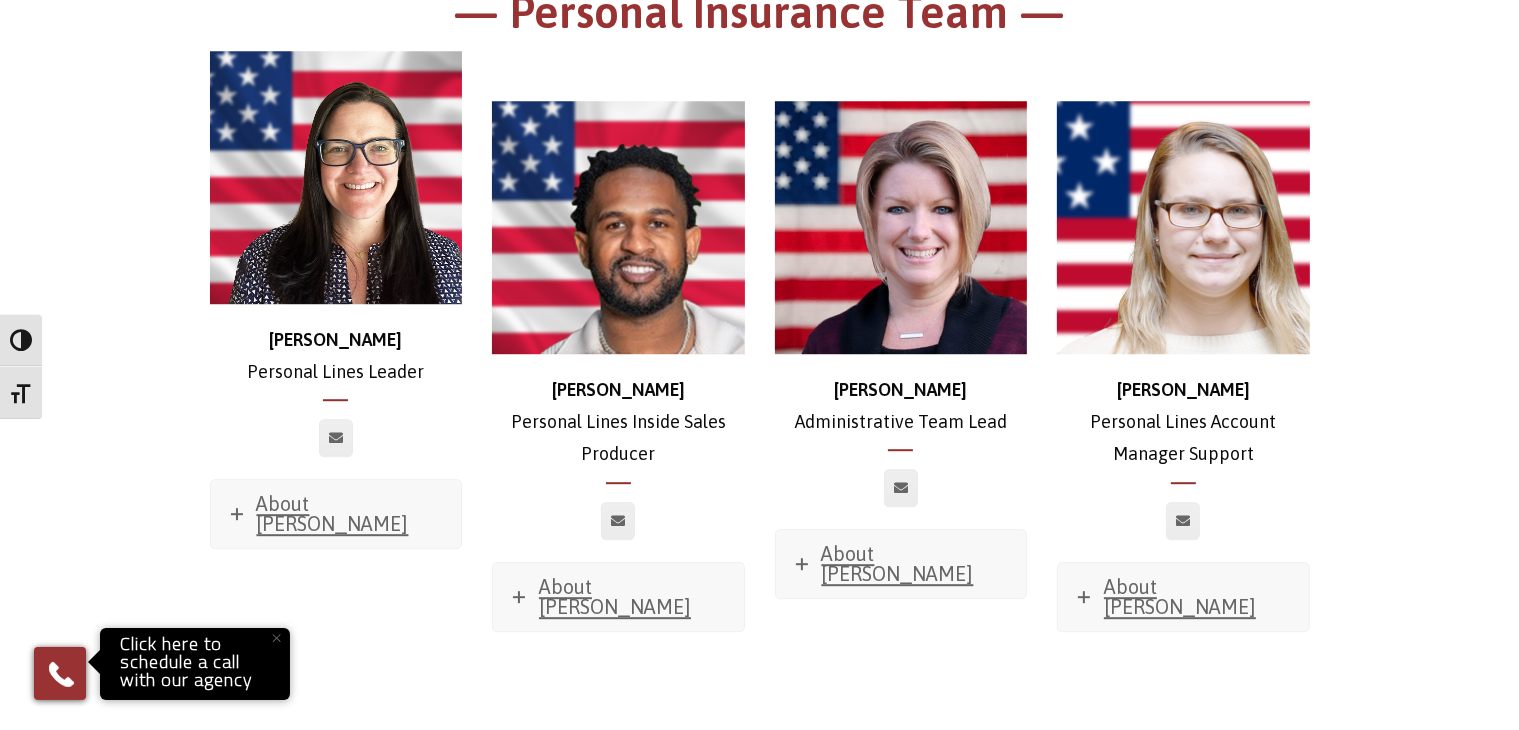 scroll, scrollTop: 5601, scrollLeft: 0, axis: vertical 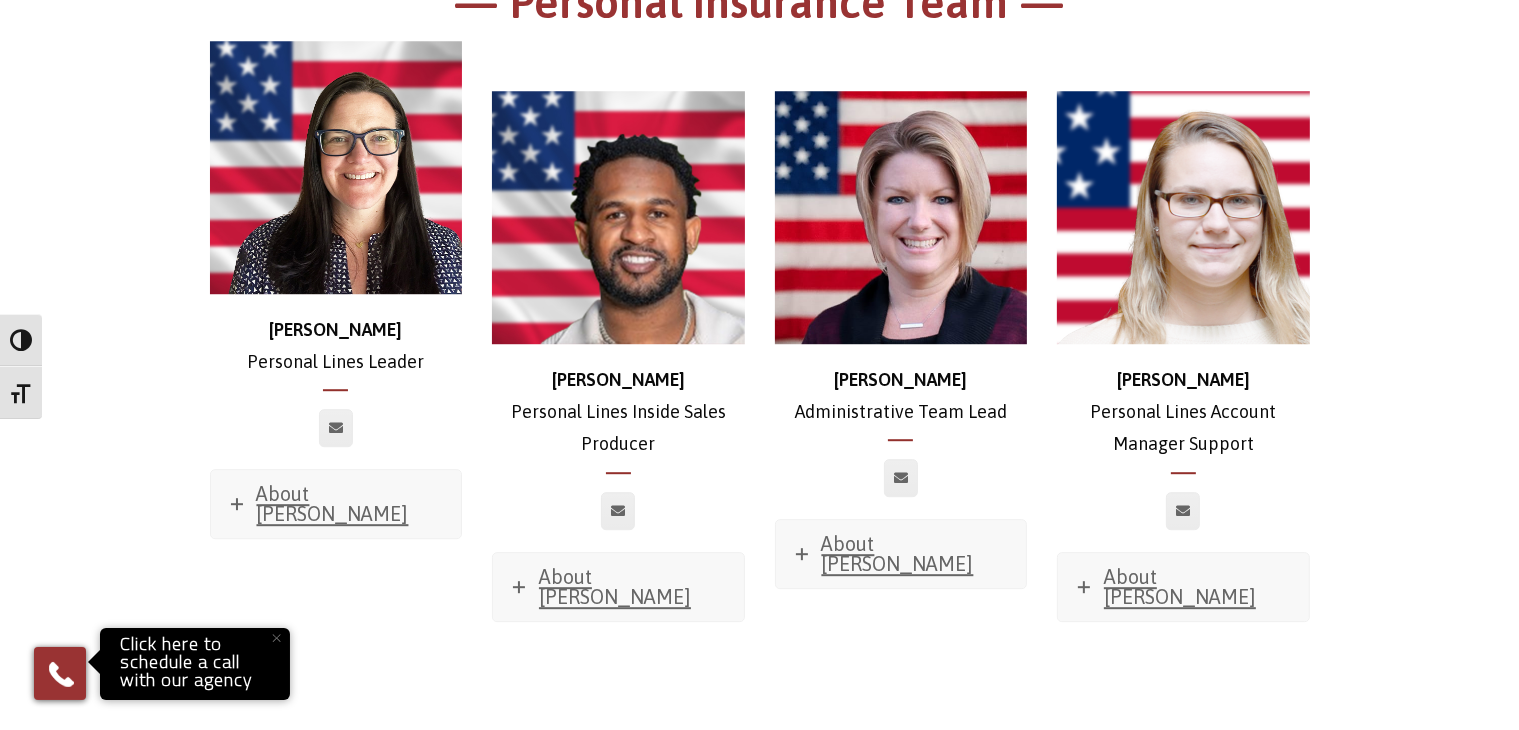 click on "[PERSON_NAME]" at bounding box center [900, 379] 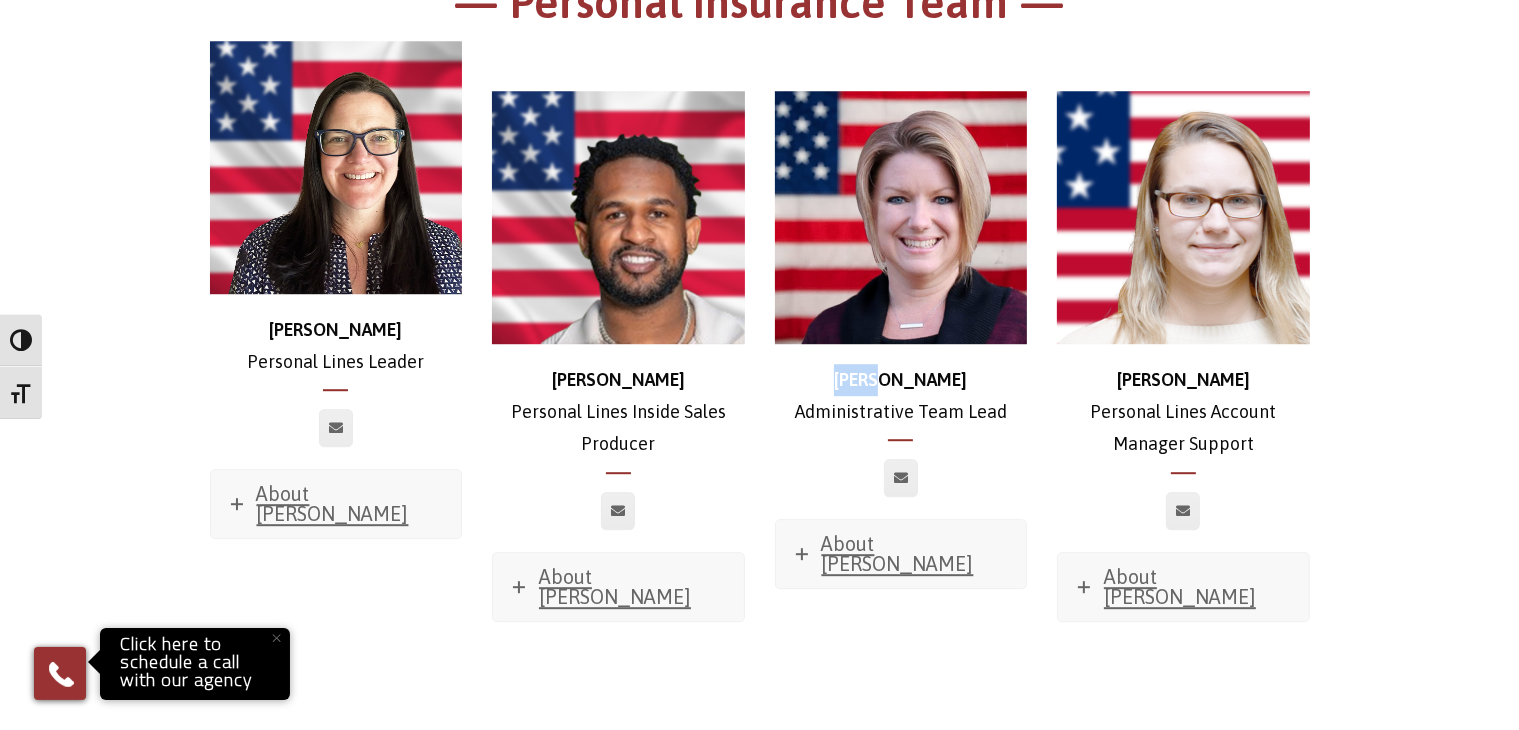 click on "[PERSON_NAME]" at bounding box center (900, 379) 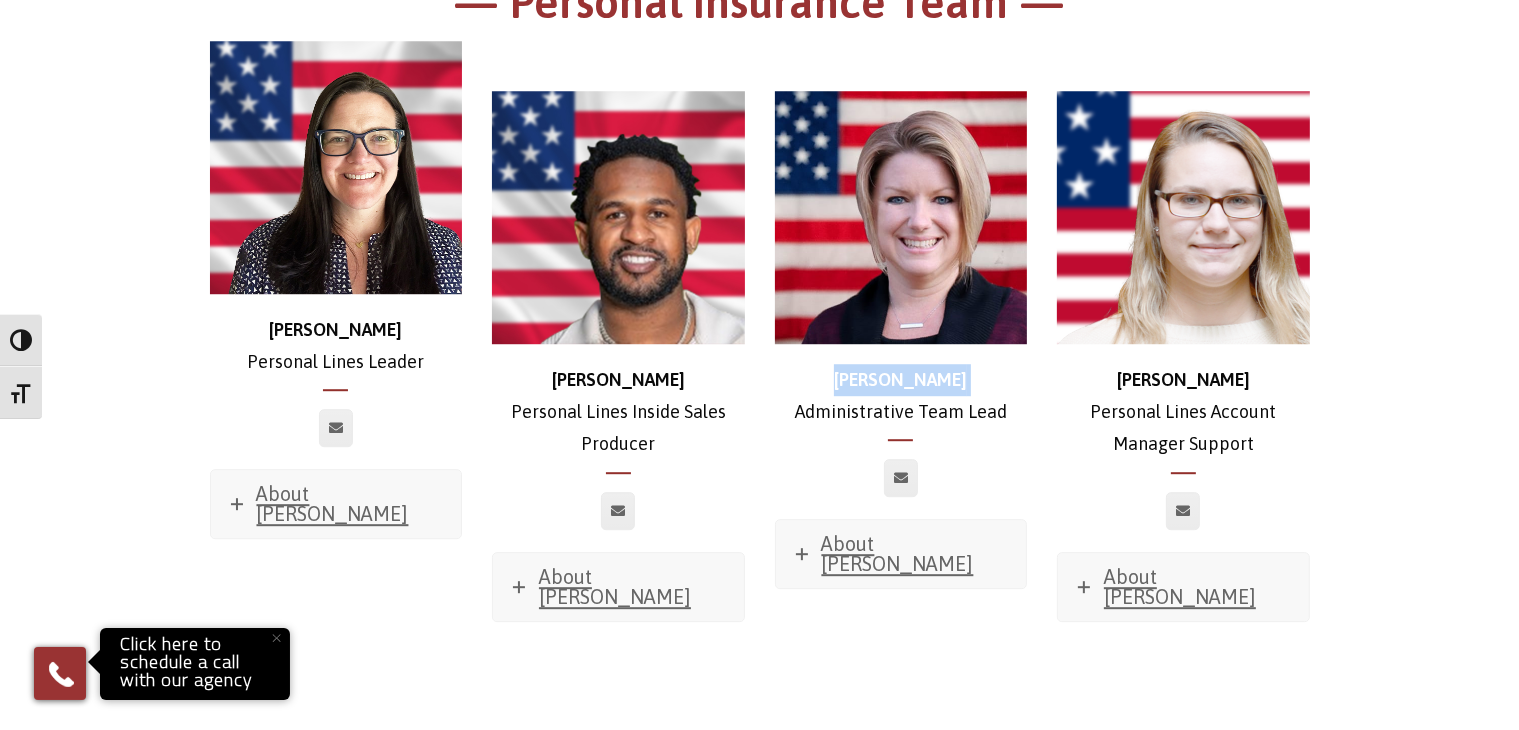 click on "[PERSON_NAME]" at bounding box center [900, 379] 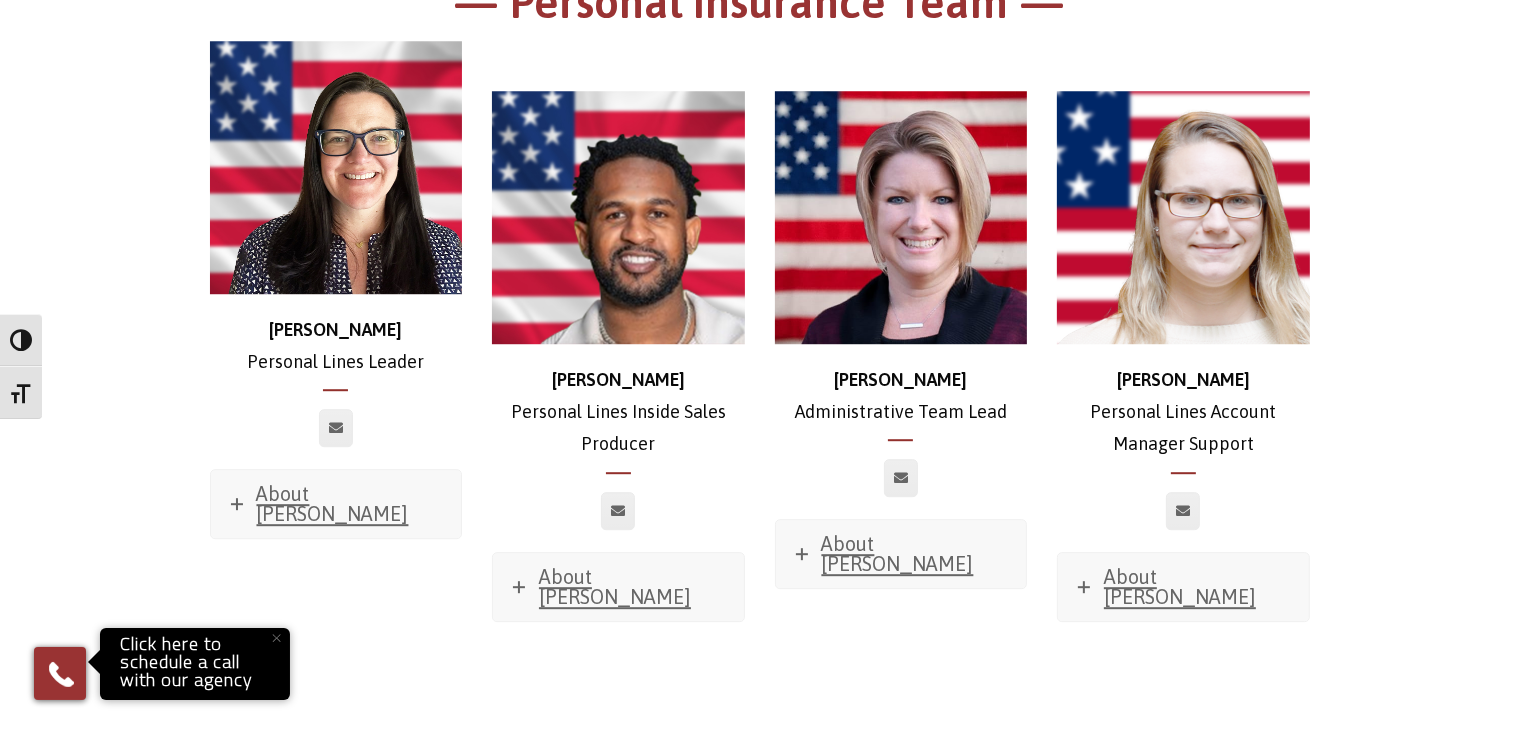 click on "[PERSON_NAME]
Administrative Team Lead" at bounding box center [901, 396] 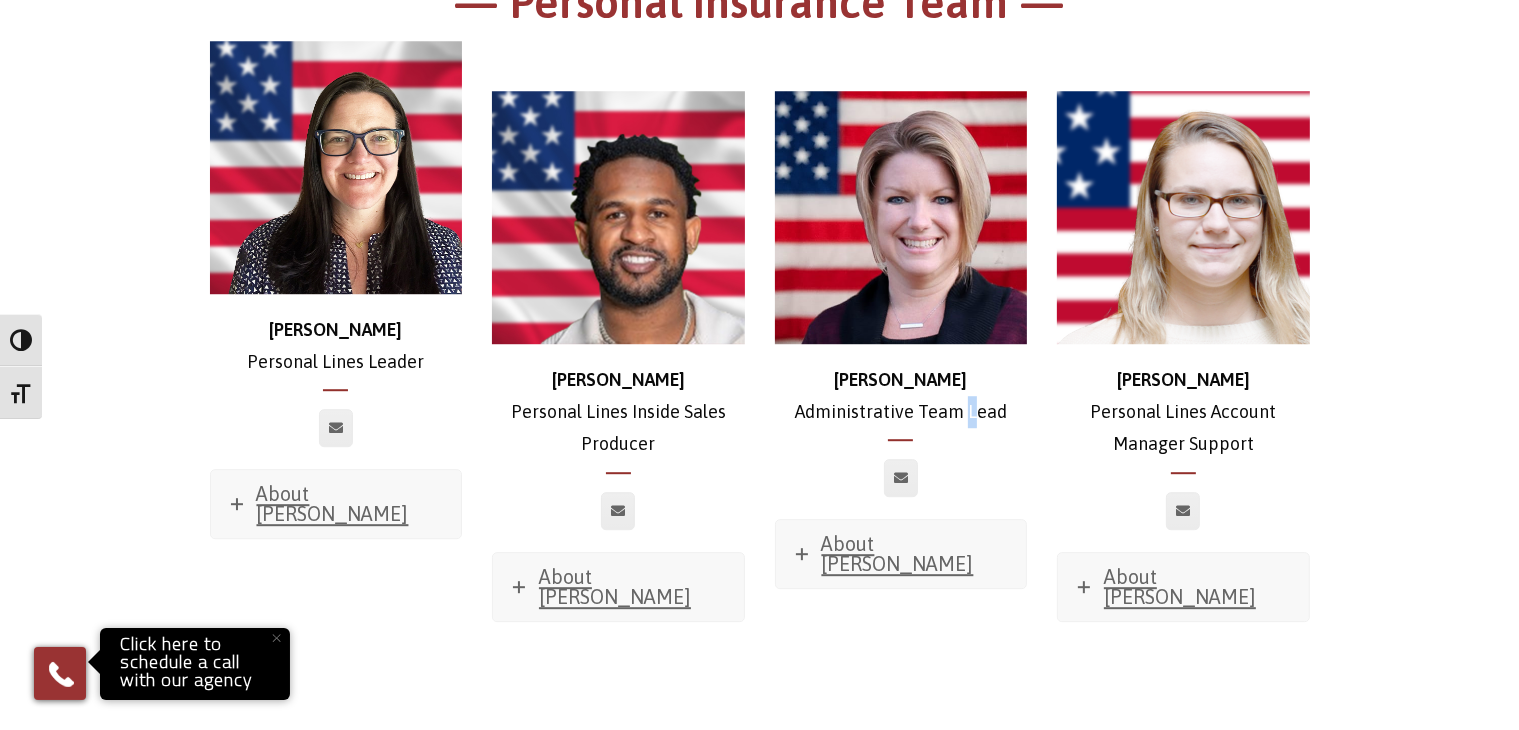 click on "[PERSON_NAME]
Administrative Team Lead" at bounding box center [901, 396] 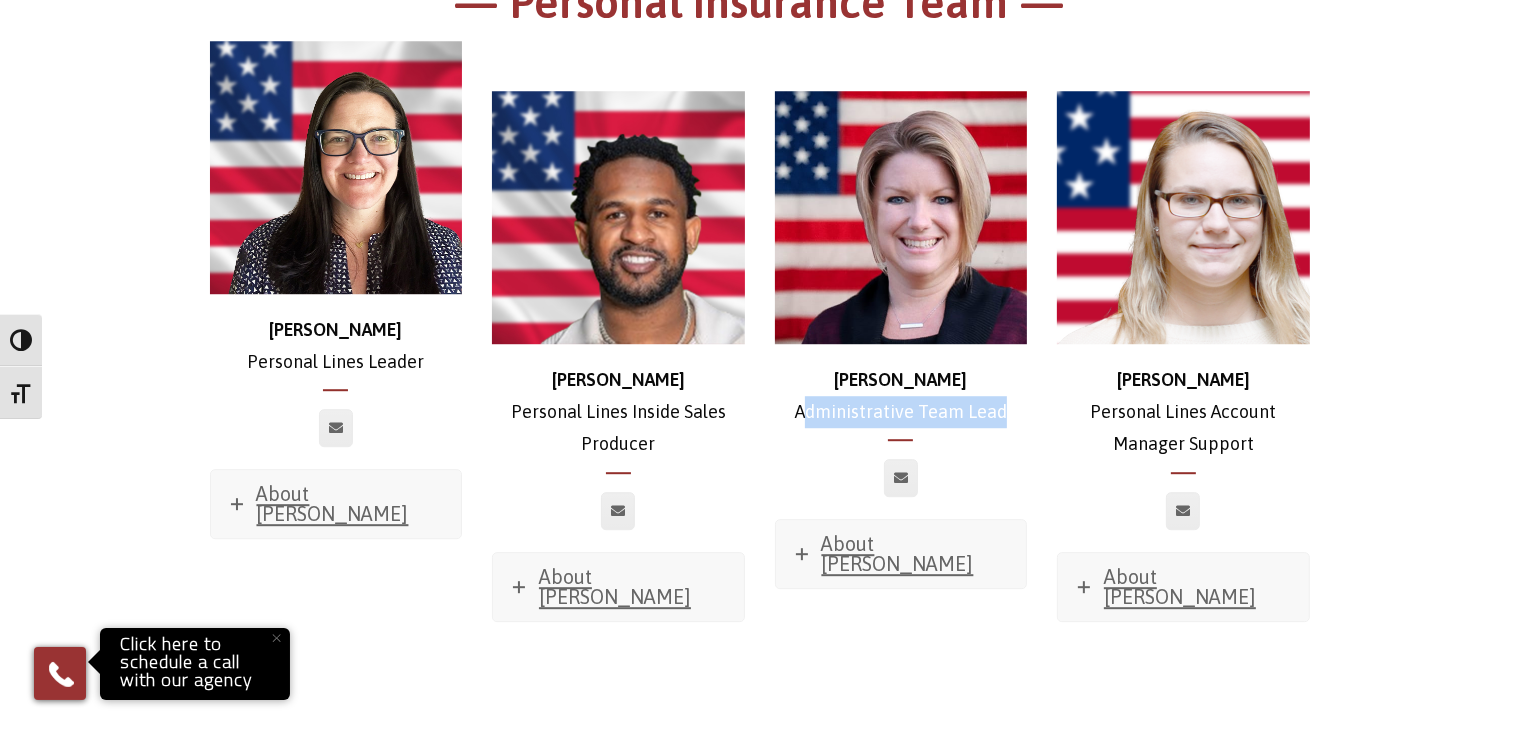 click on "[PERSON_NAME]
Administrative Team Lead" at bounding box center [901, 396] 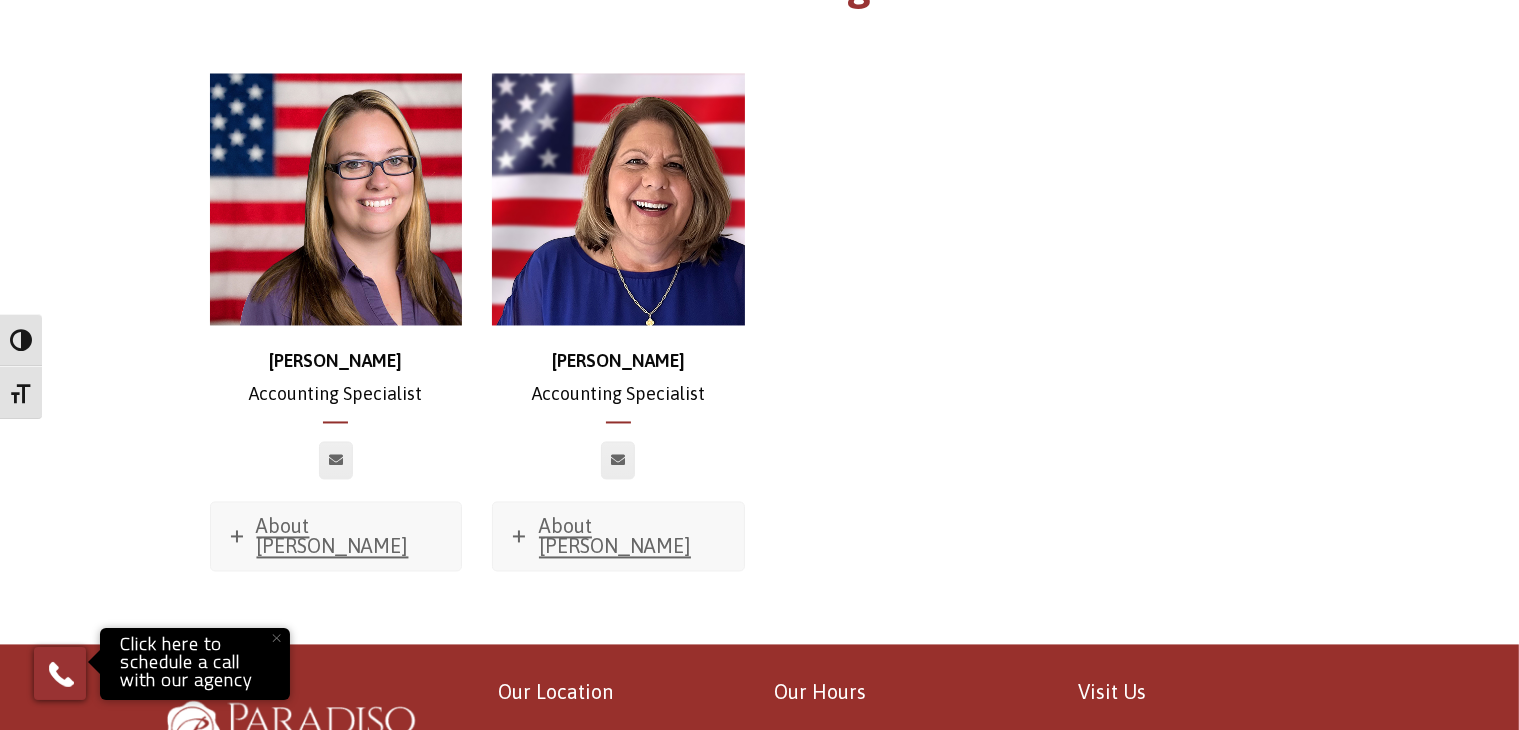 scroll, scrollTop: 11365, scrollLeft: 0, axis: vertical 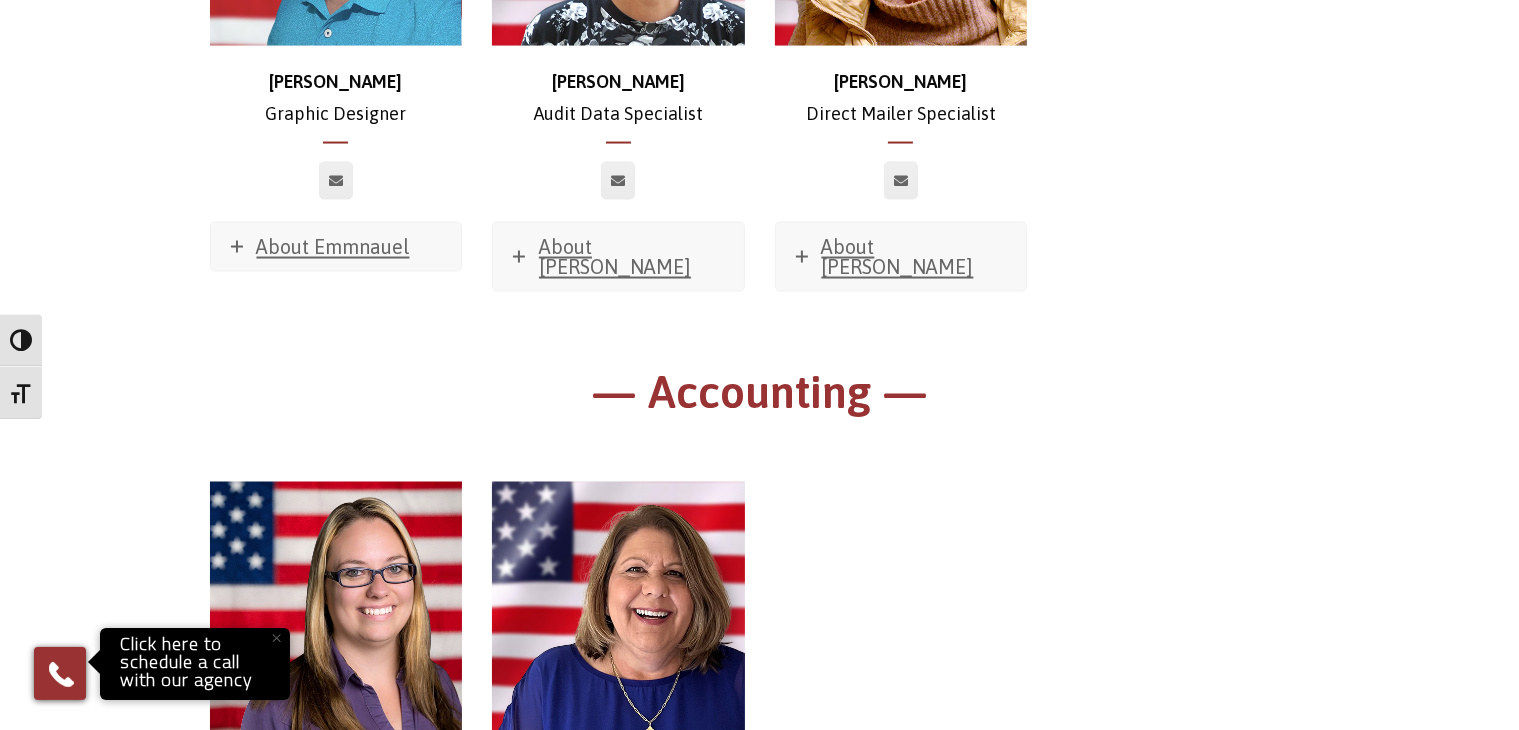 click on "Stephanie
Accounting Specialist" at bounding box center (336, 786) 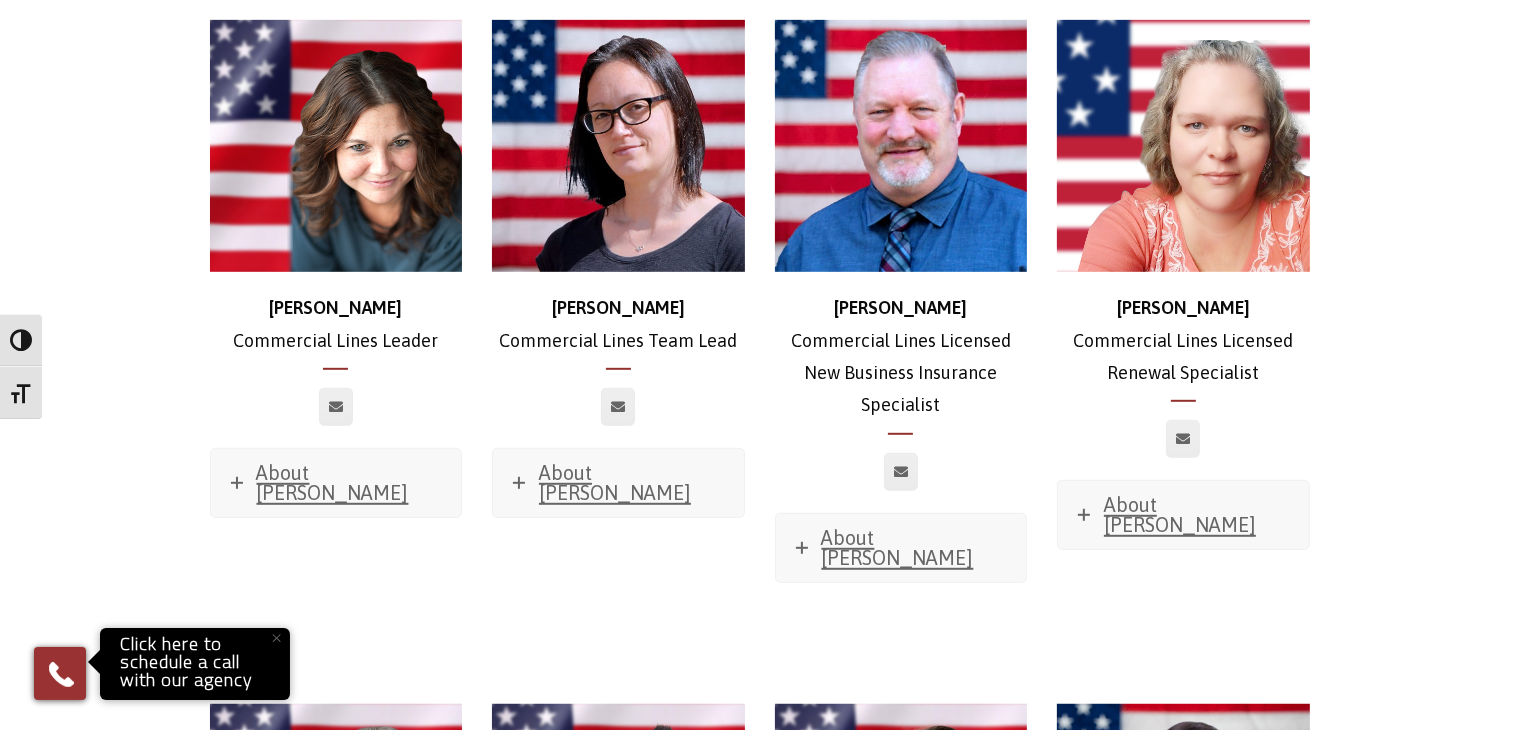 scroll, scrollTop: 1034, scrollLeft: 0, axis: vertical 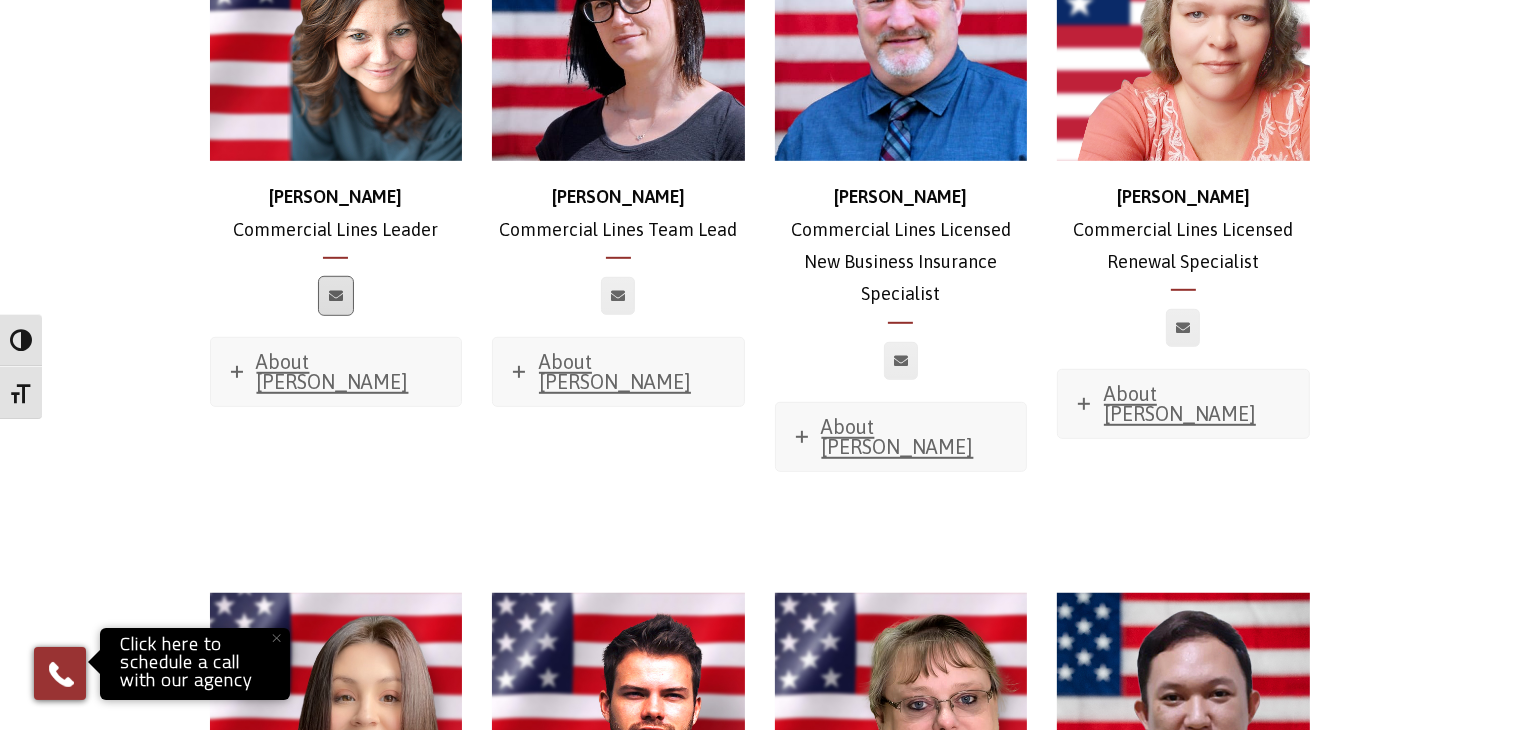 click at bounding box center (336, 296) 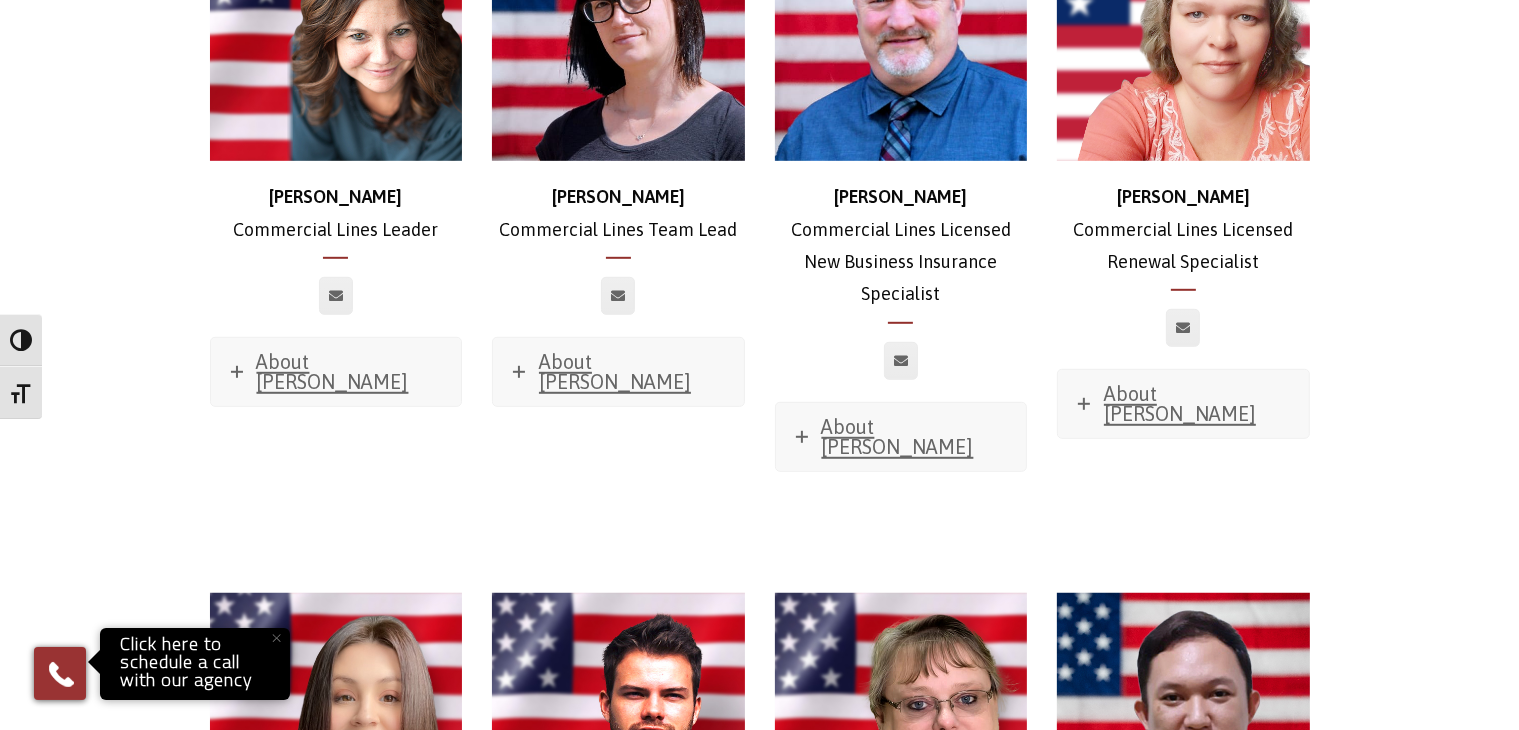 click on "Stephanie
Commercial Lines Leader
About Stephanie
Favorite Movie?
Sweet Home Alabama
Favorite Author?
Jodi Picoult
Favorite Quote & Why?
“Be the change you want to see in the world.” It speaks for itself.
Favorite Charitable Cause?
CT Children’s Hospital
Favorite sports team?
The New England Patriots
Favorite Vacation or Vacation Spot?
Any Beach" at bounding box center [336, 169] 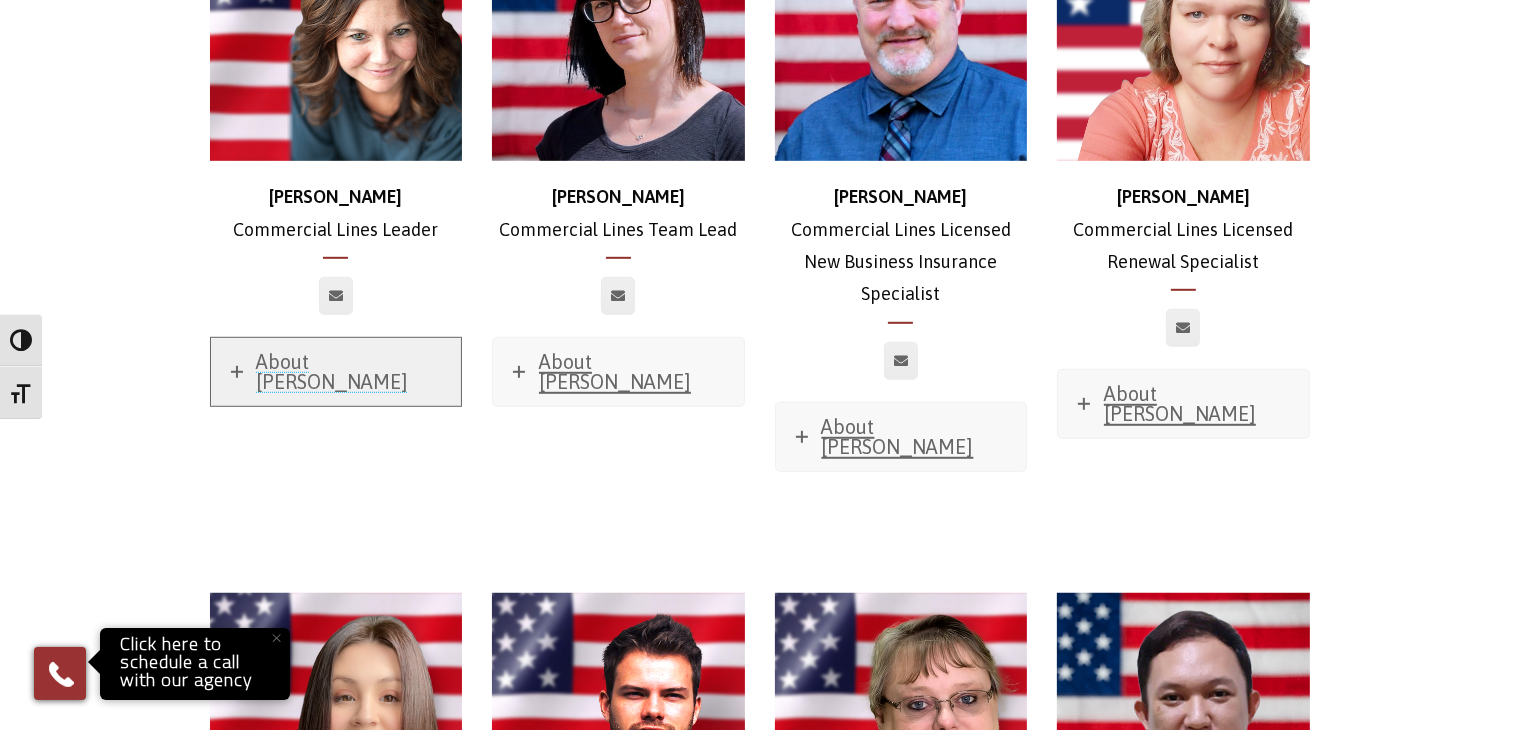 click on "About [PERSON_NAME]" at bounding box center (333, 371) 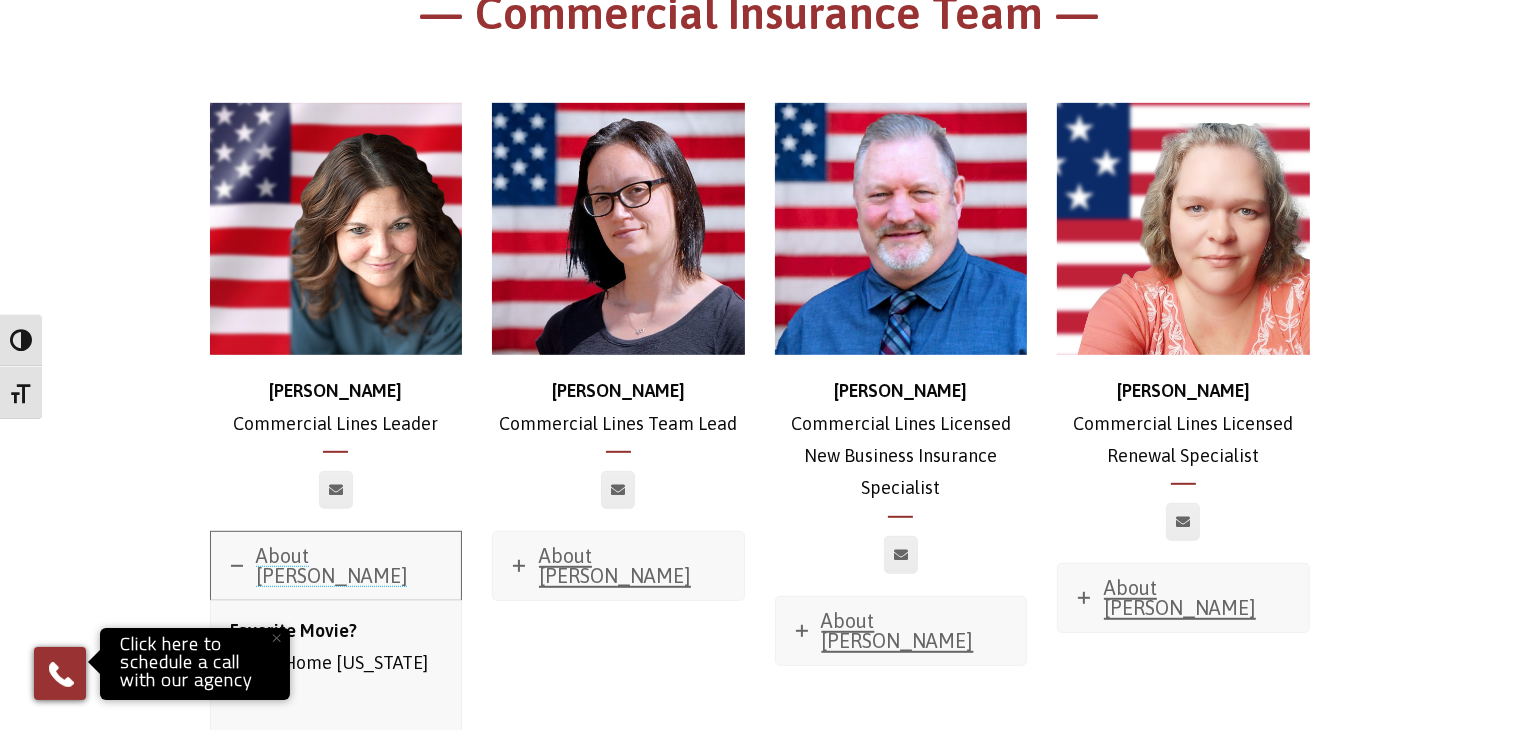 scroll, scrollTop: 1000, scrollLeft: 0, axis: vertical 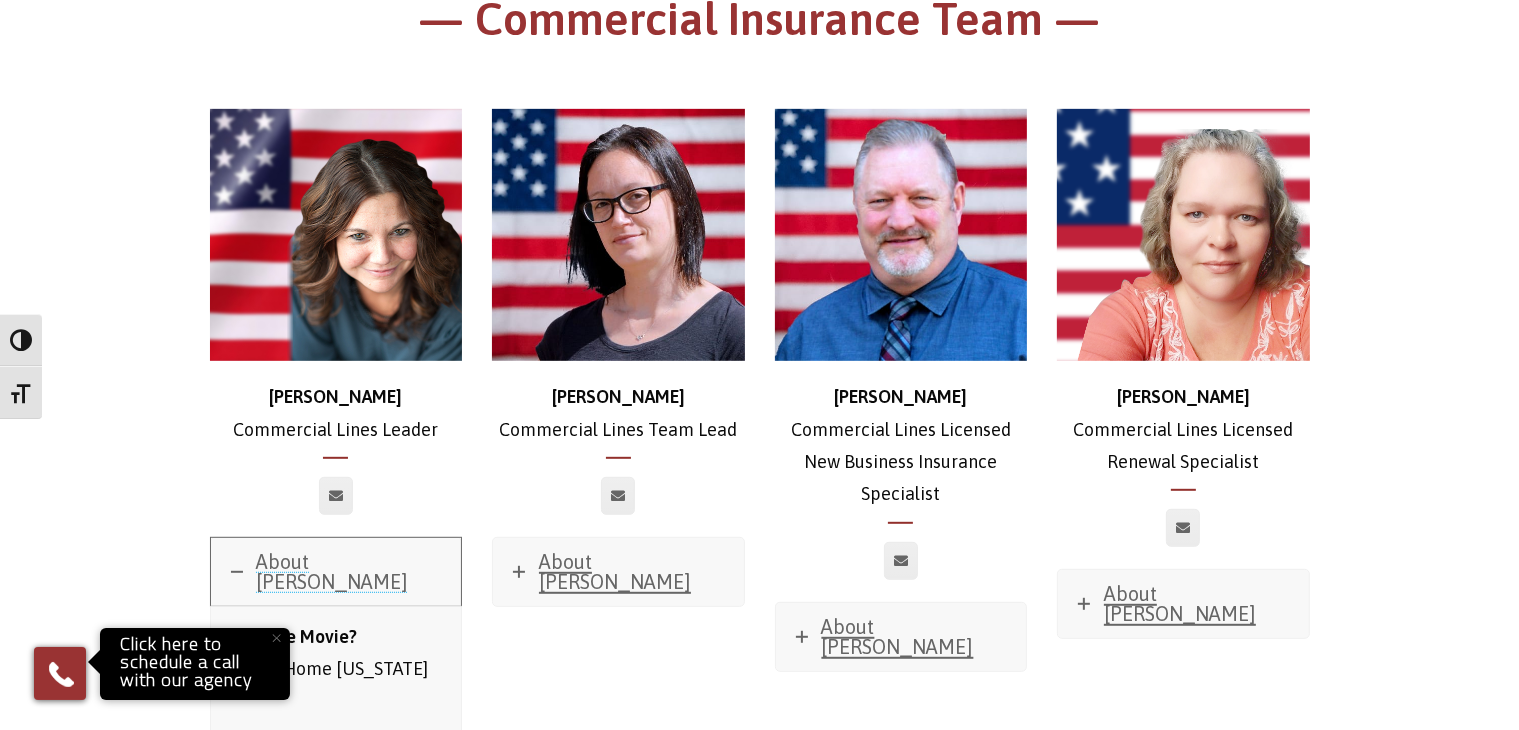 click on "About [PERSON_NAME]" at bounding box center [333, 571] 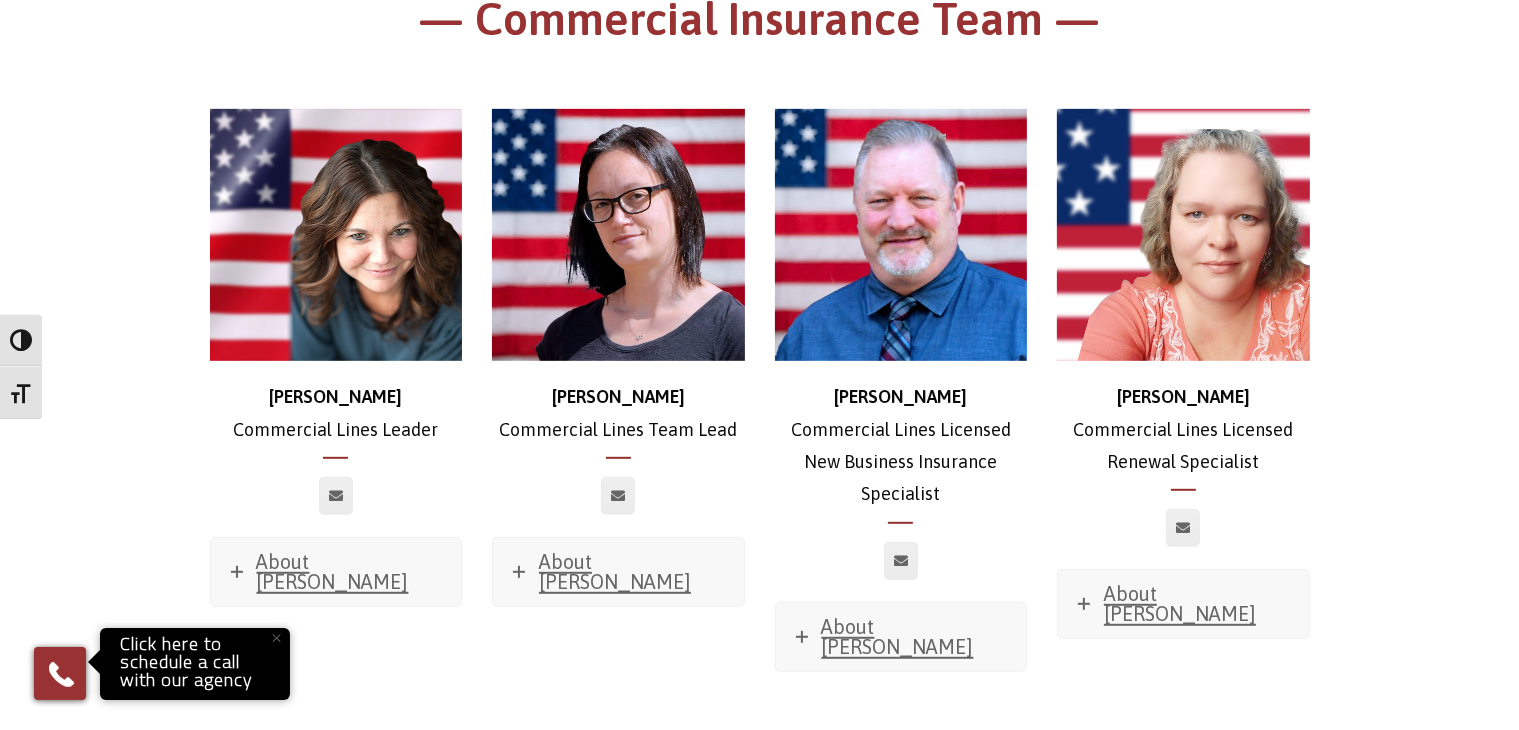 click at bounding box center [336, 496] 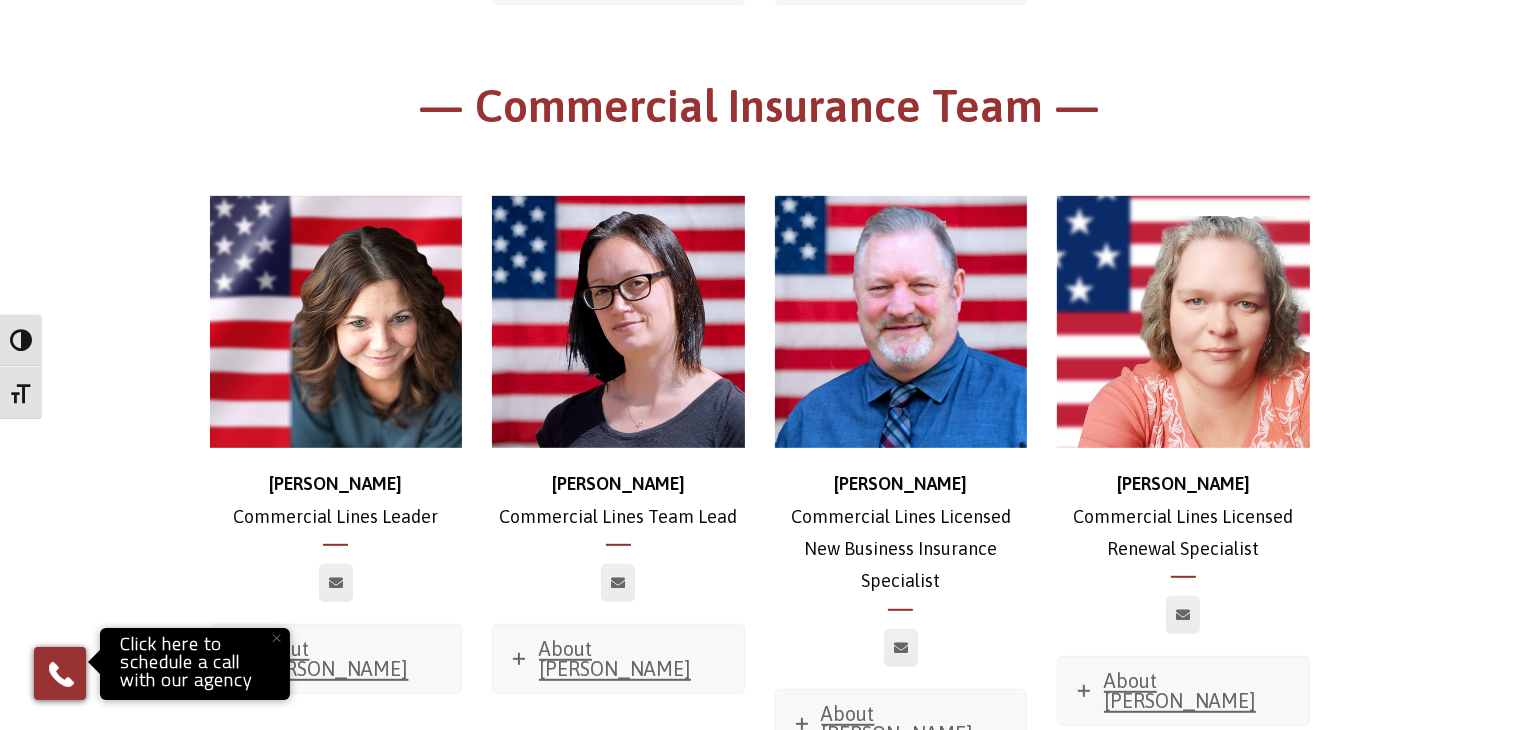 scroll, scrollTop: 1100, scrollLeft: 0, axis: vertical 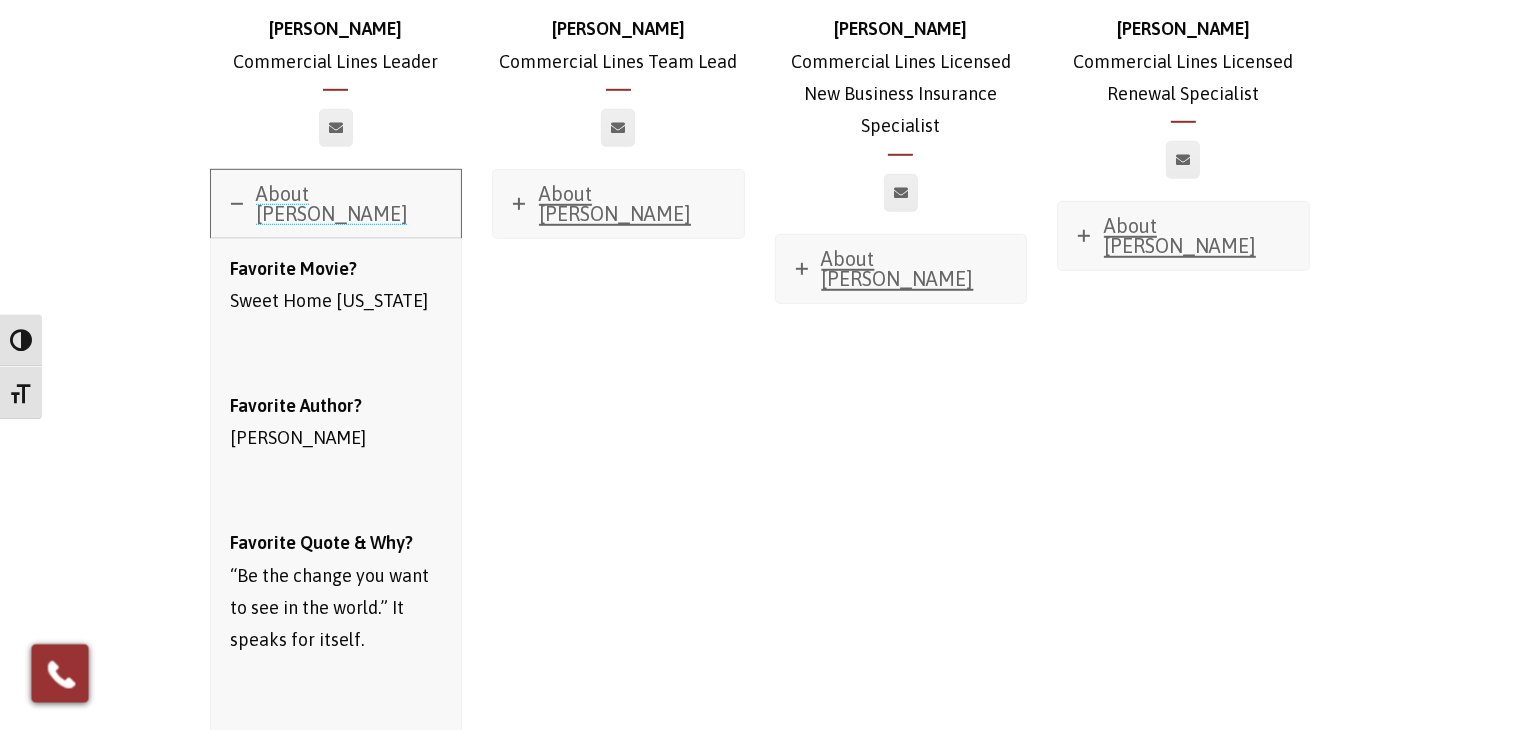 click on "About [PERSON_NAME]" at bounding box center (336, 204) 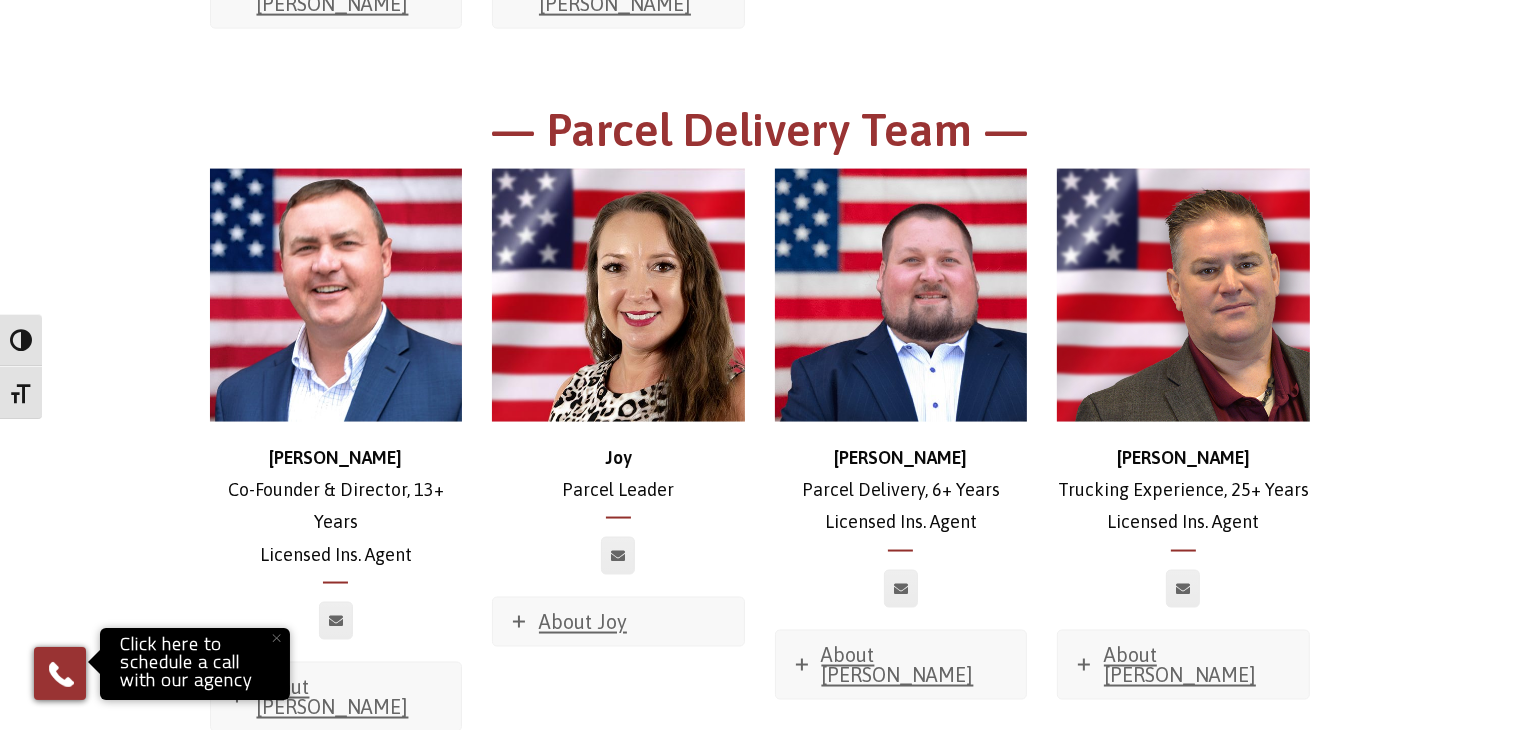 scroll, scrollTop: 2968, scrollLeft: 0, axis: vertical 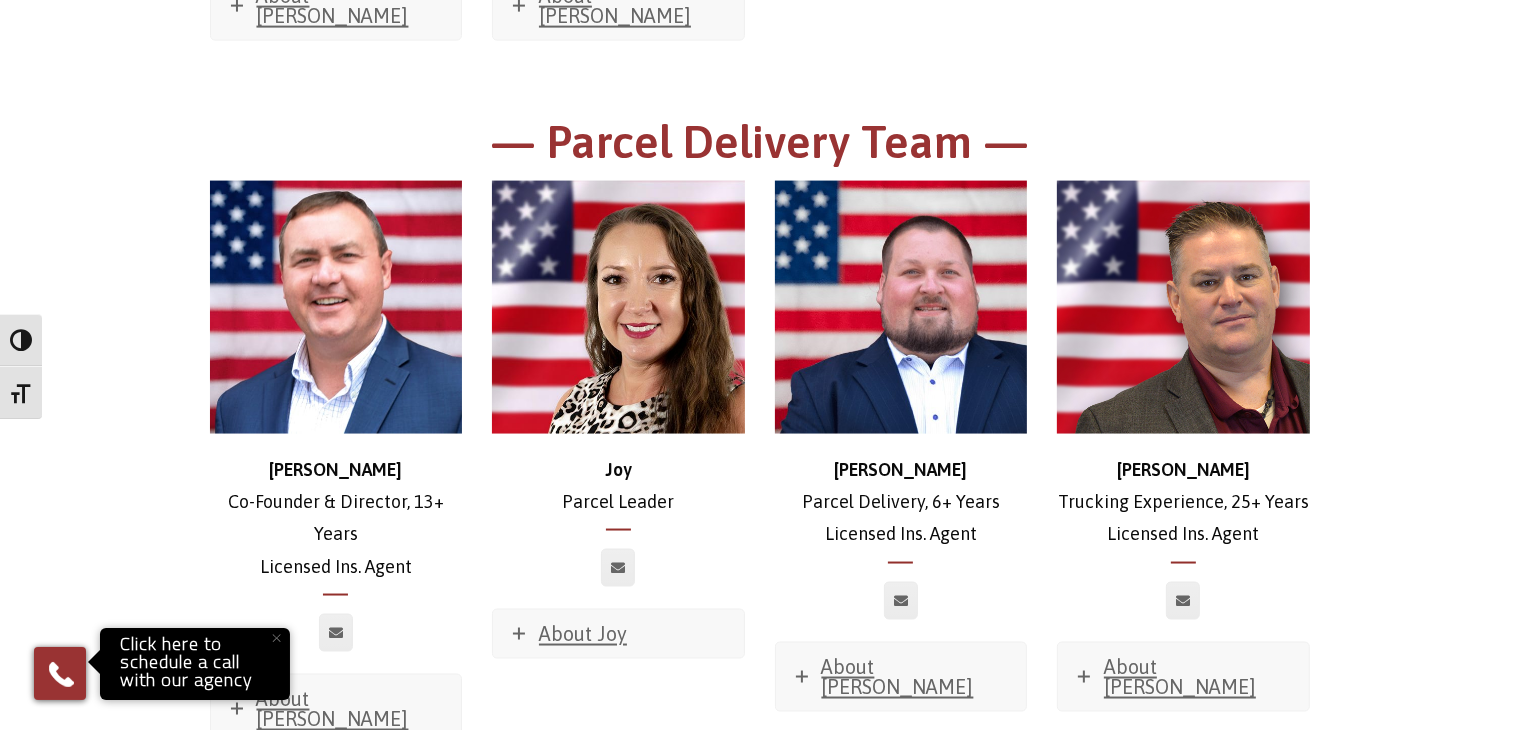 click on "[PERSON_NAME]" at bounding box center (335, 469) 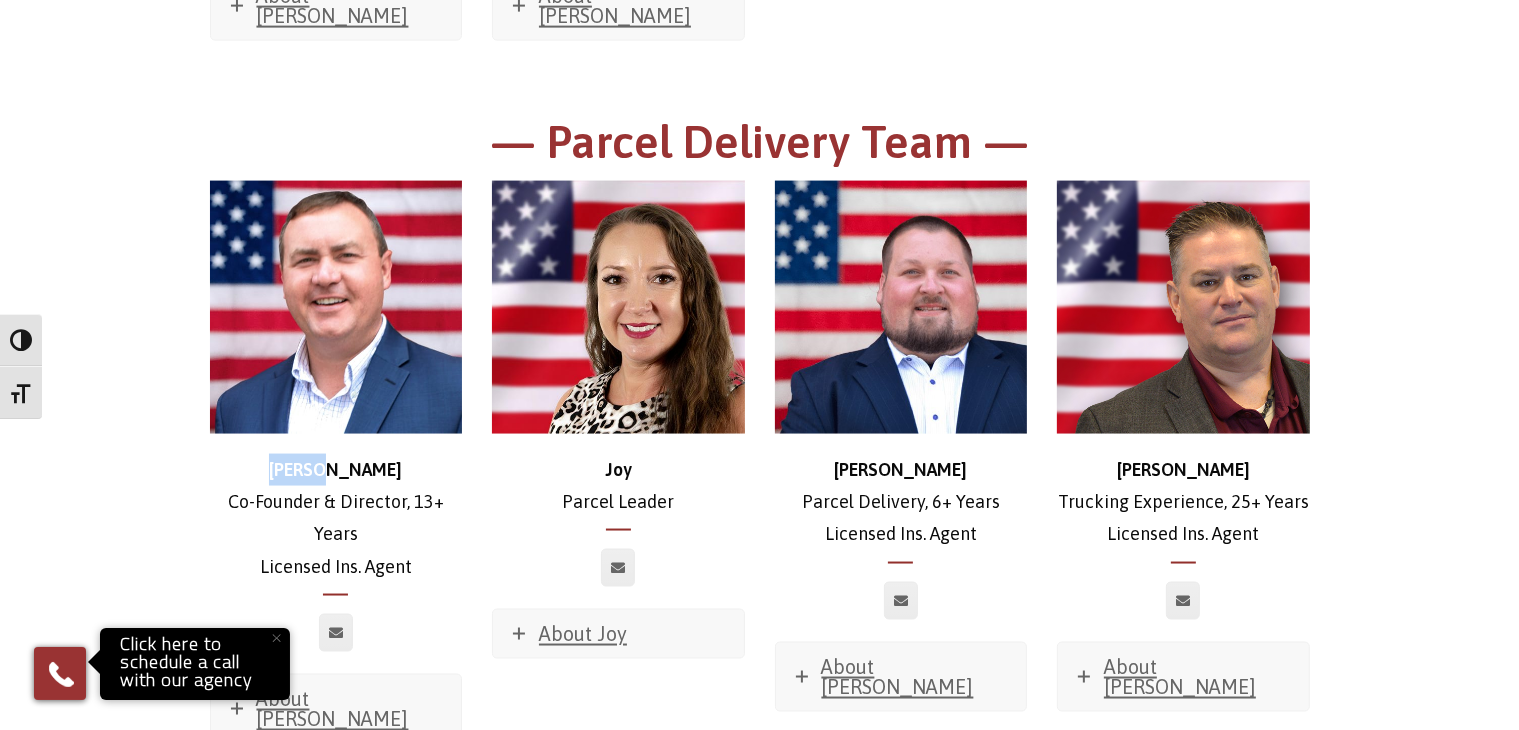 click on "[PERSON_NAME]" at bounding box center (335, 469) 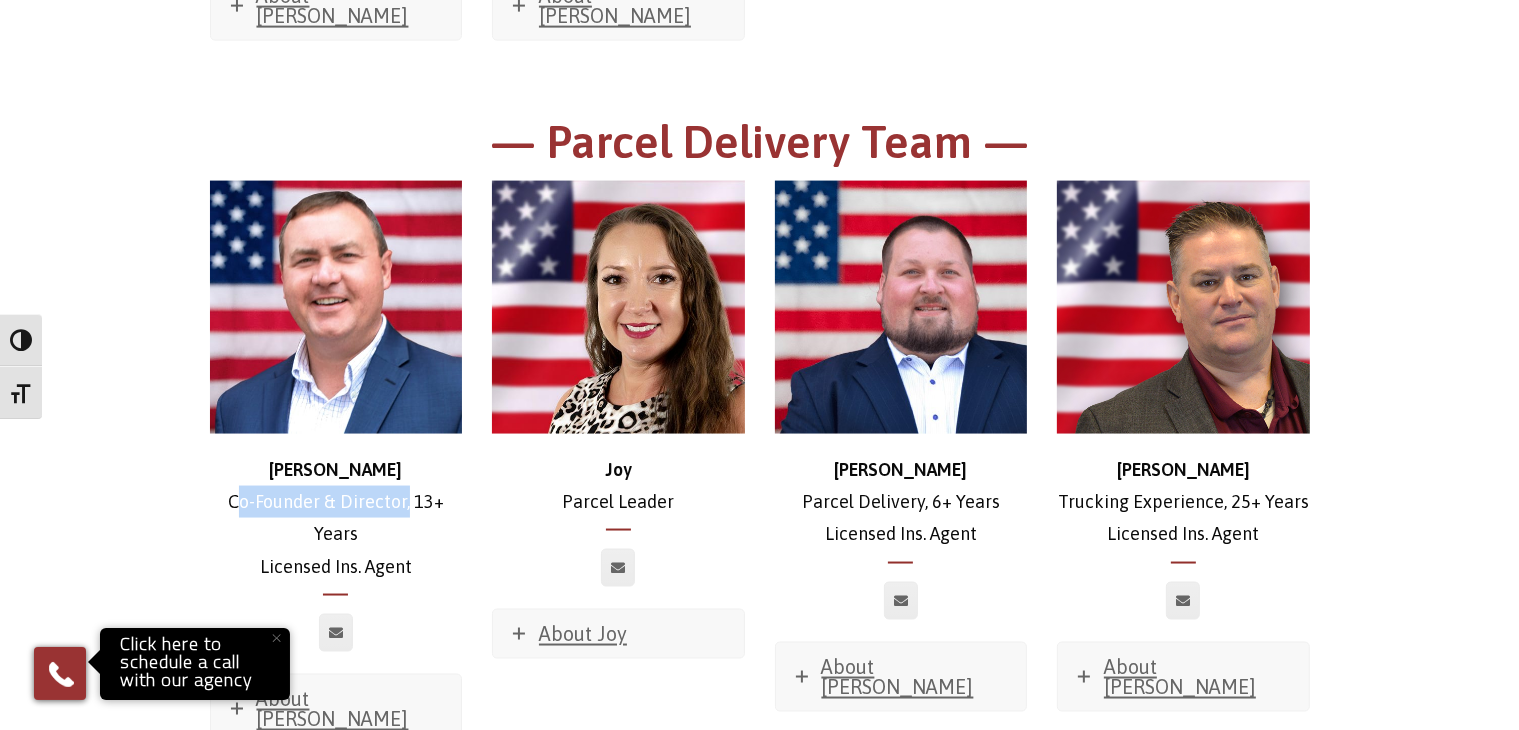 drag, startPoint x: 207, startPoint y: 420, endPoint x: 404, endPoint y: 418, distance: 197.01015 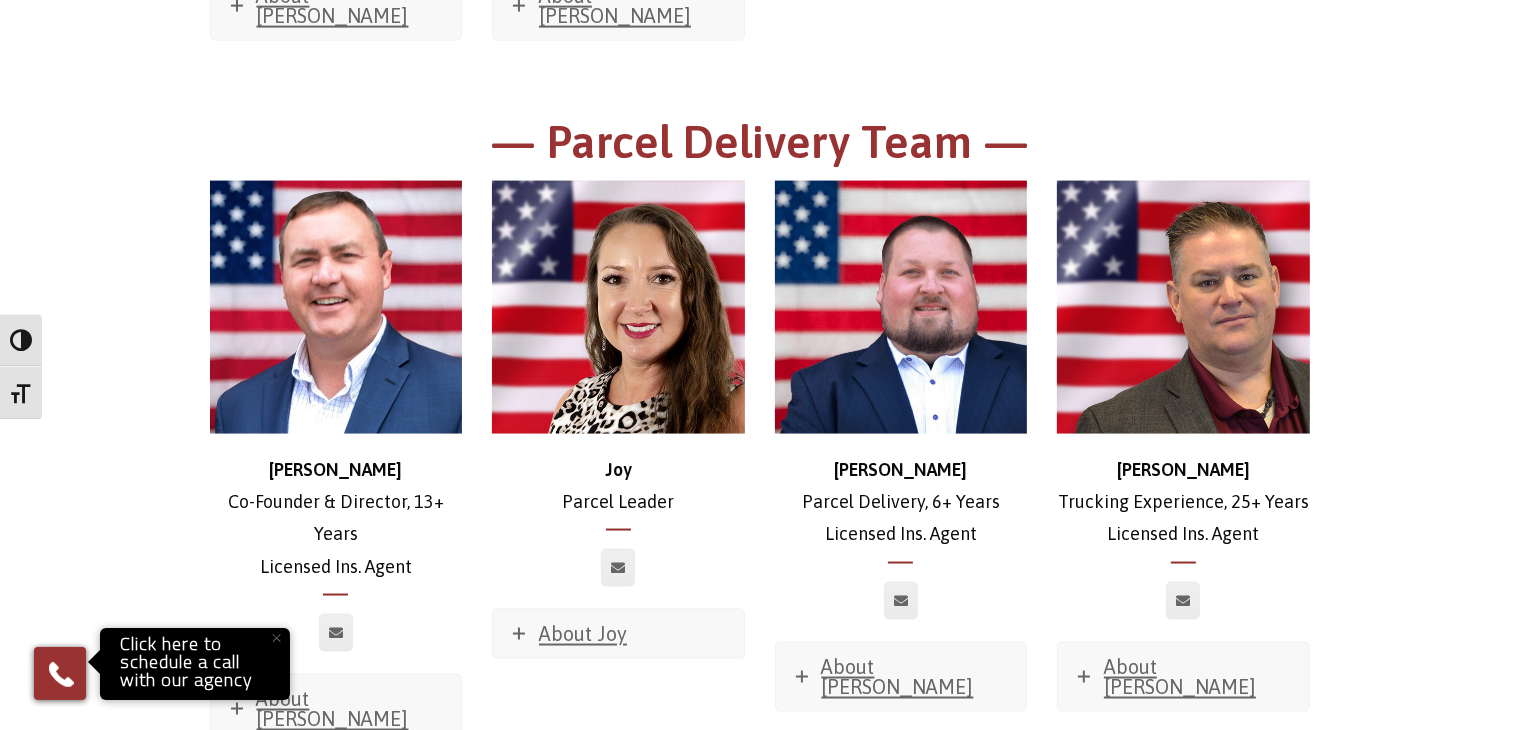 drag, startPoint x: 322, startPoint y: 553, endPoint x: 212, endPoint y: 504, distance: 120.4201 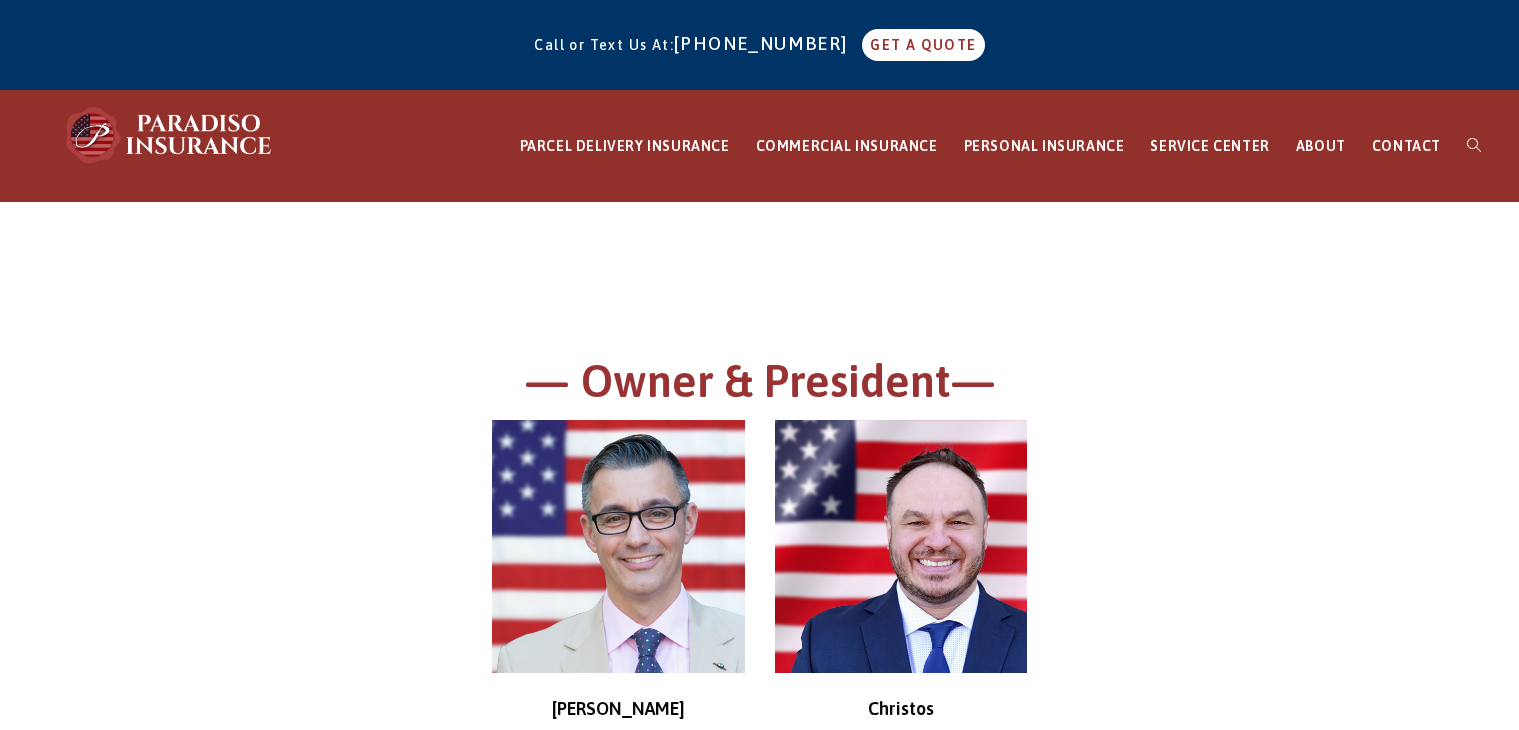 scroll, scrollTop: 2968, scrollLeft: 0, axis: vertical 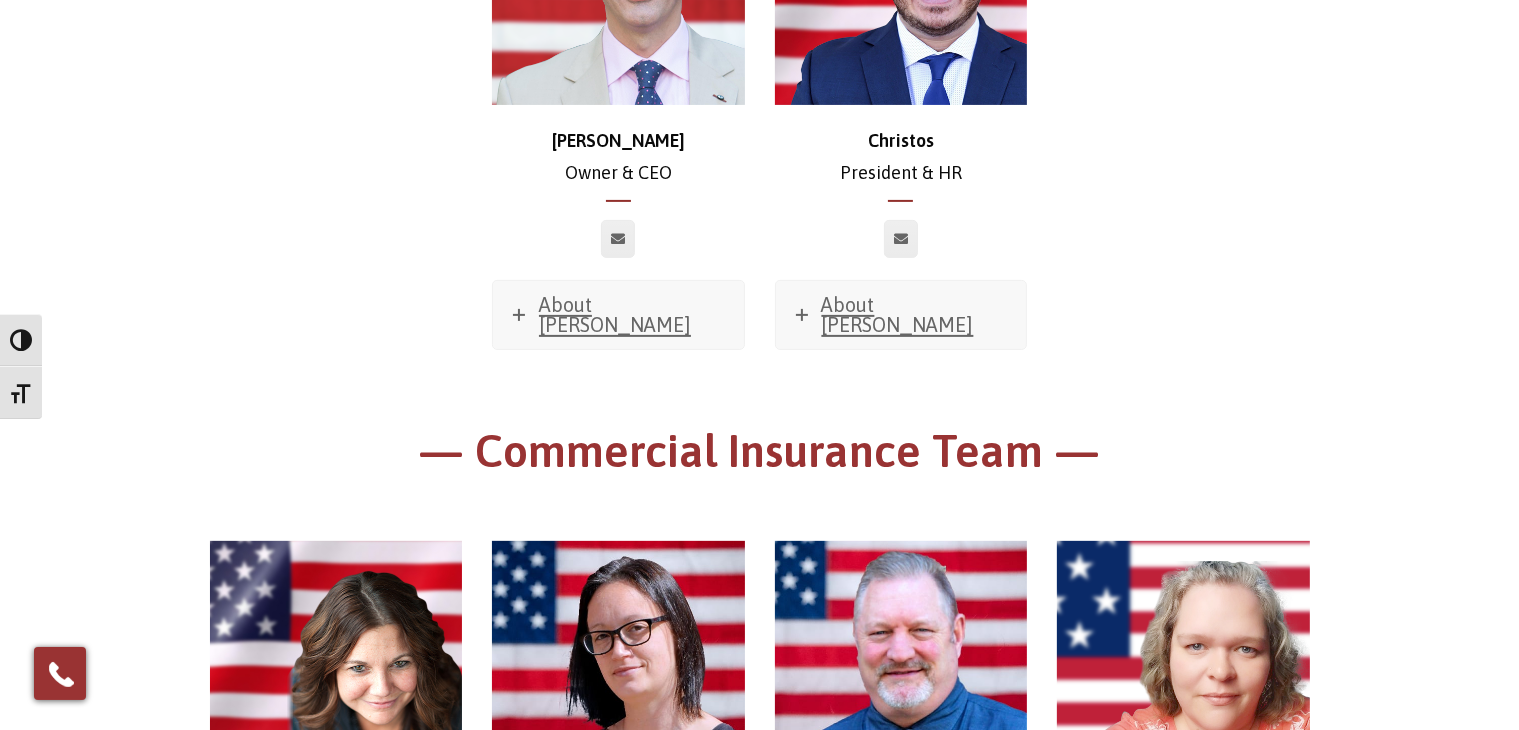 click on "Chris
Owner & CEO
About Chris
Favorite Movie?
Sweet Home Alabama
Favorite Music Author?
Aaron Lewis
Favorite Quote & Why?
“Be the change you want to see in the world.” It speaks for itself.
Favorite Charitable Cause?
Journey Found
Favorite sports team?
The New York Yankees" at bounding box center (618, 112) 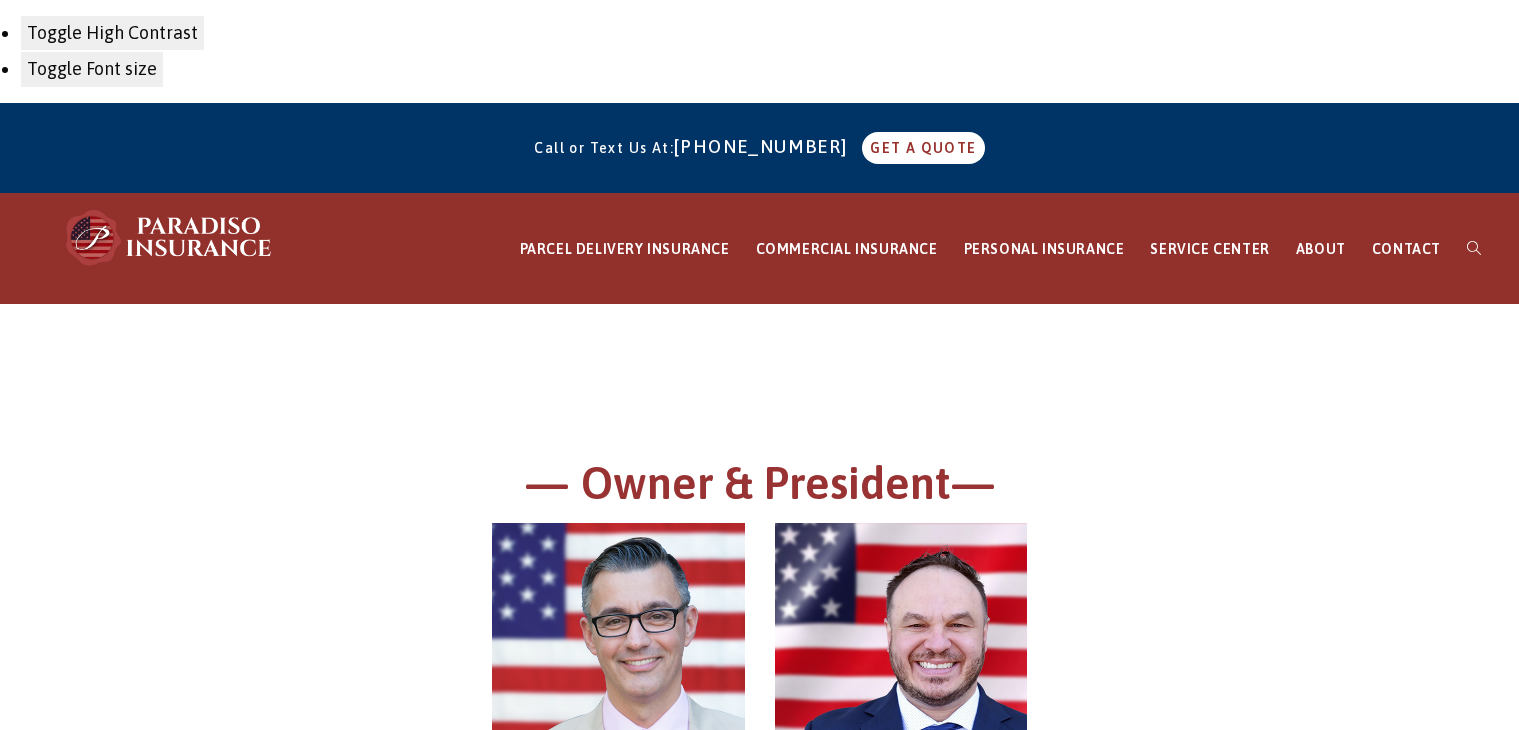 scroll, scrollTop: 669, scrollLeft: 0, axis: vertical 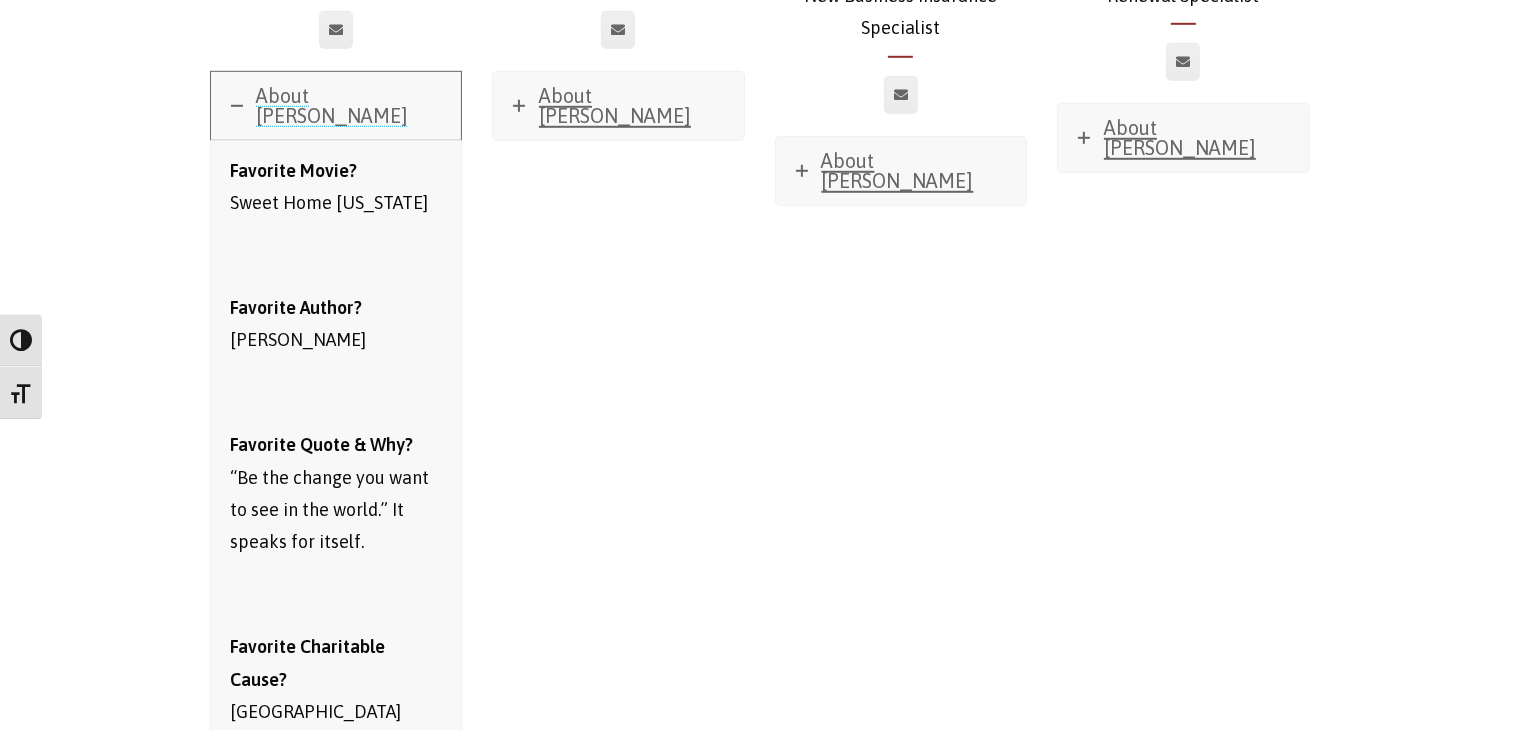 click on "About [PERSON_NAME]" at bounding box center [333, 105] 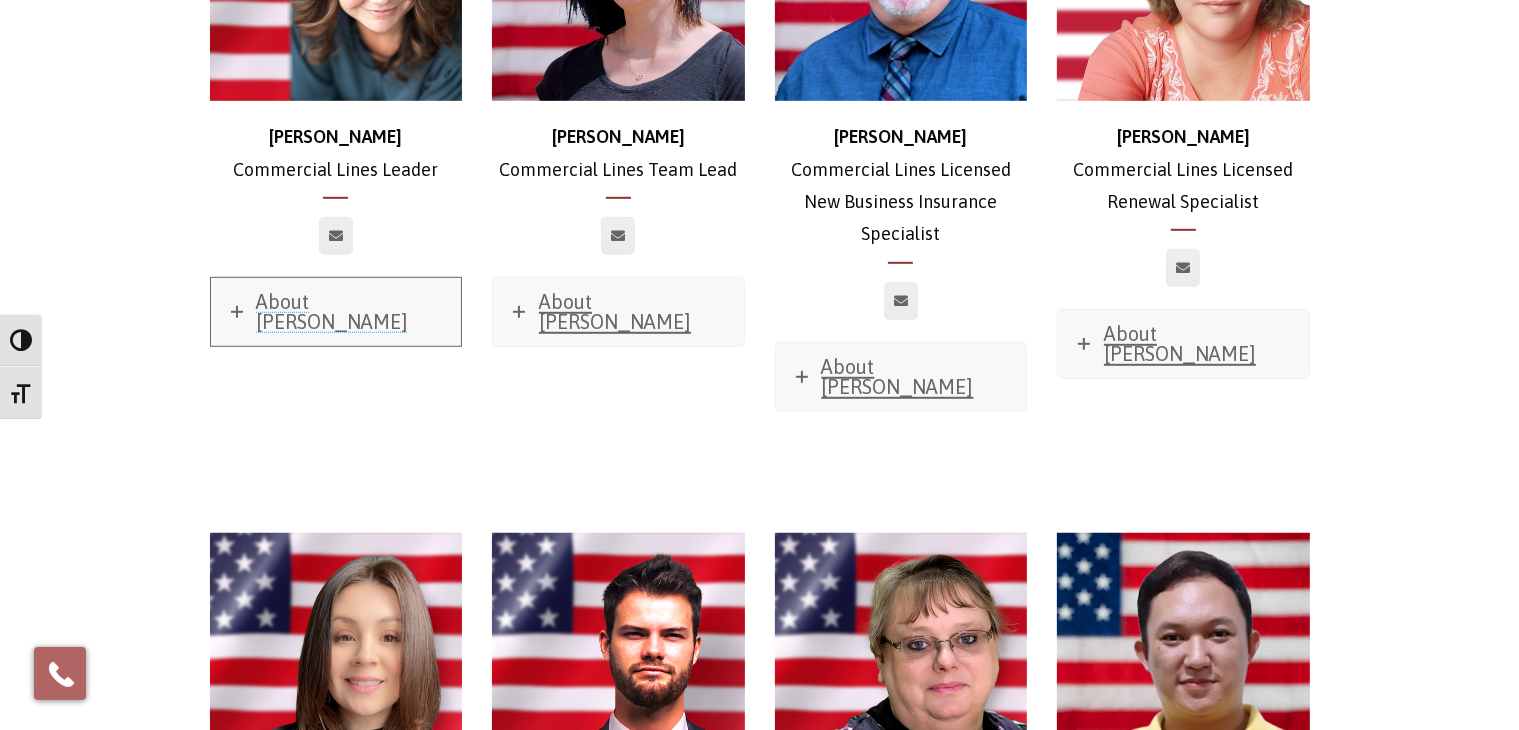 scroll, scrollTop: 1166, scrollLeft: 0, axis: vertical 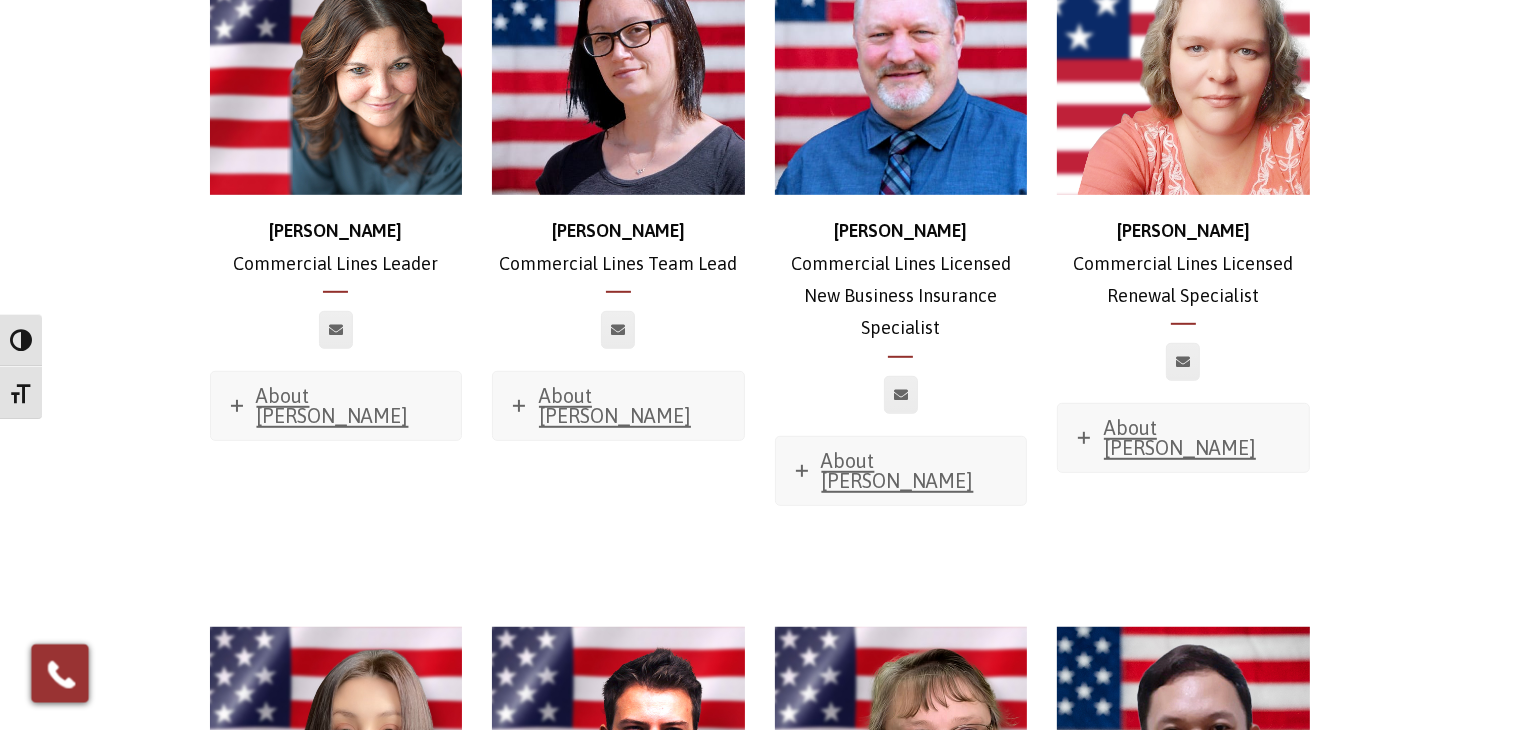 click on "[PERSON_NAME]" at bounding box center (335, 230) 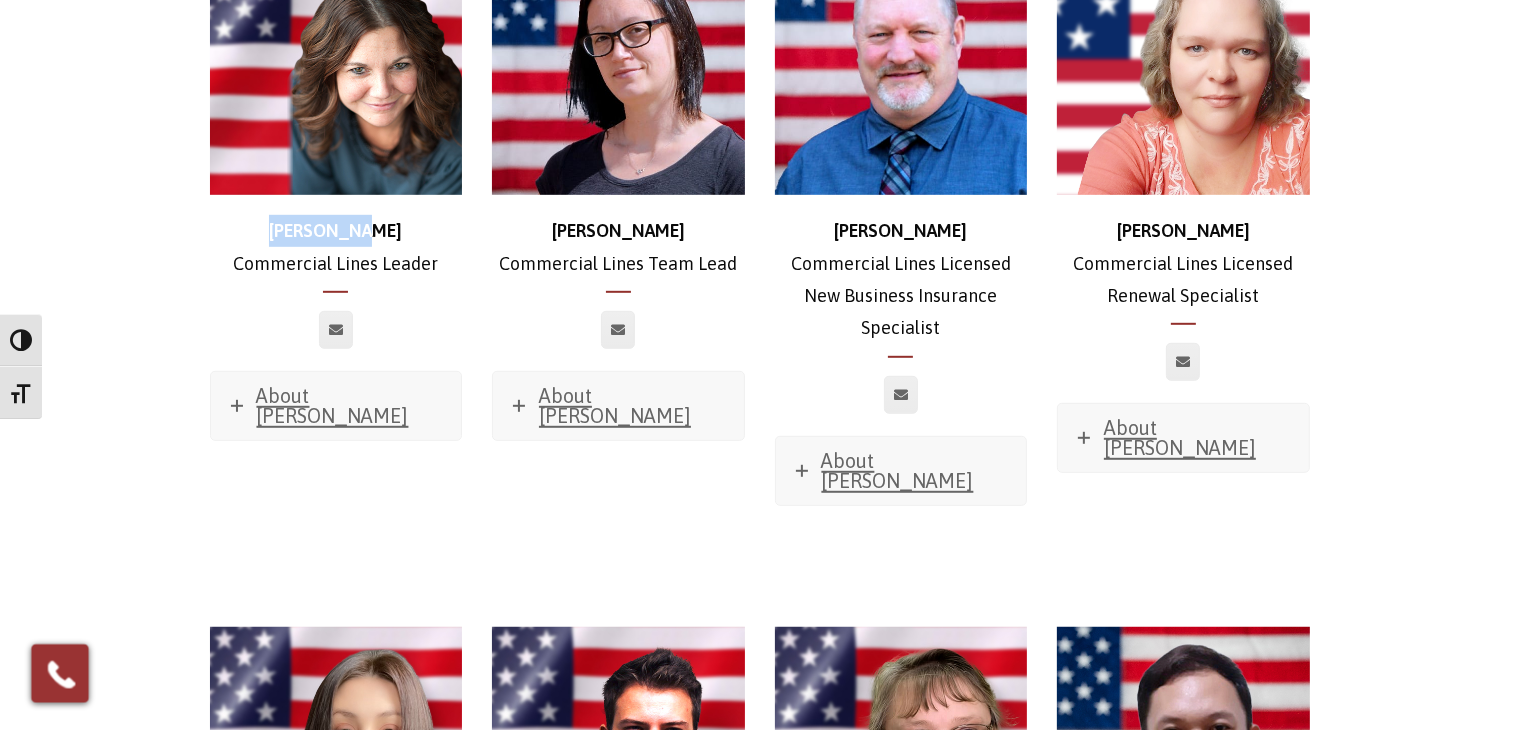 click on "[PERSON_NAME]" at bounding box center (335, 230) 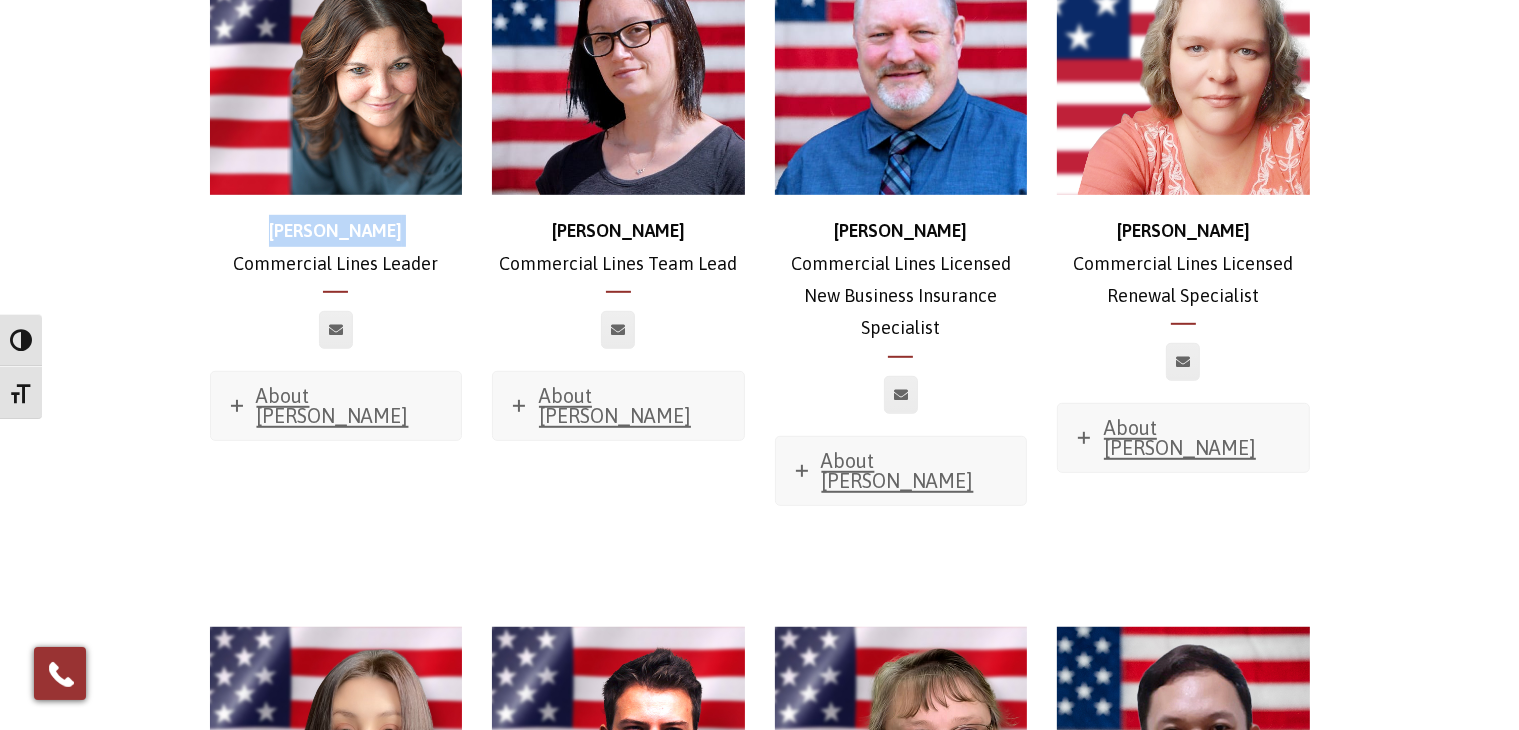 click on "[PERSON_NAME]" at bounding box center (335, 230) 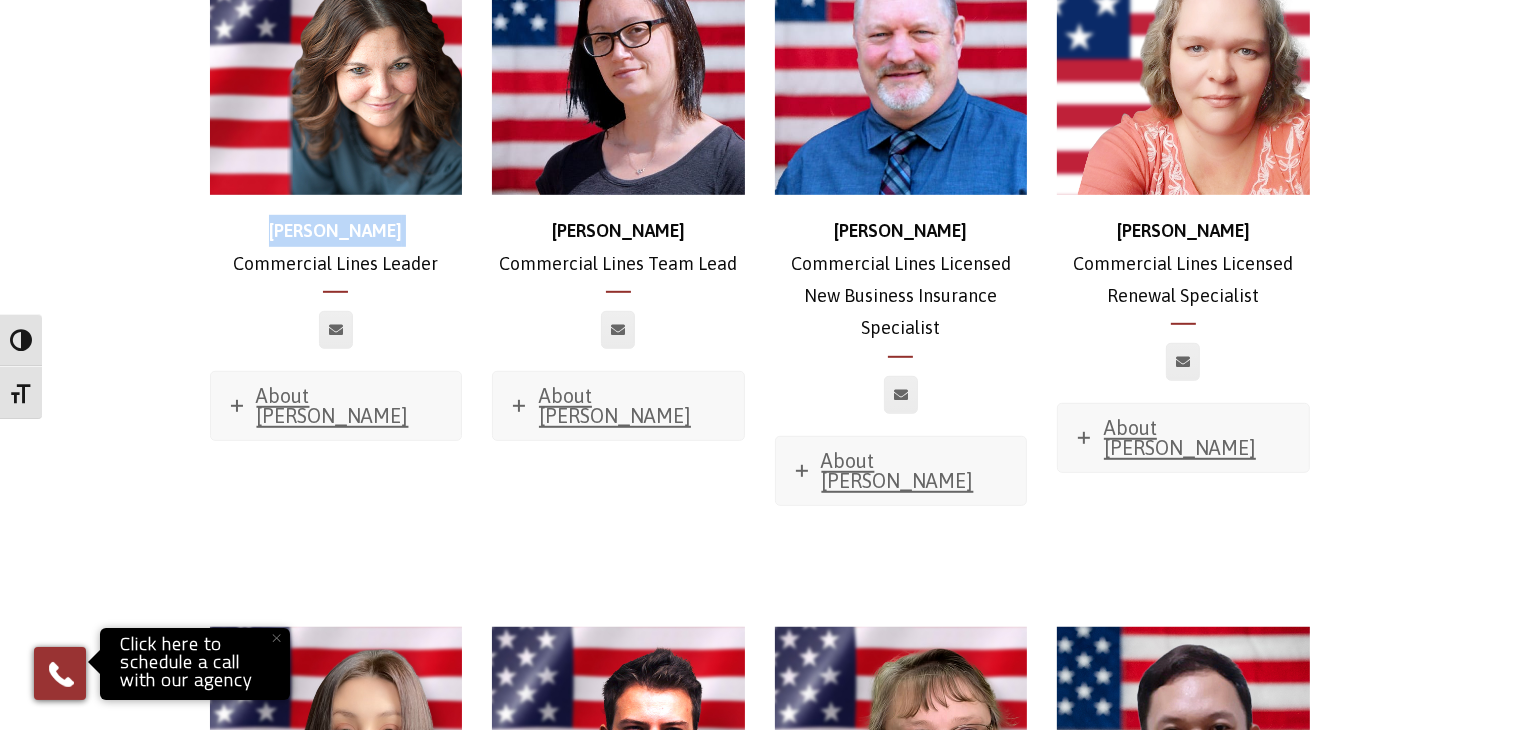 copy on "[PERSON_NAME]" 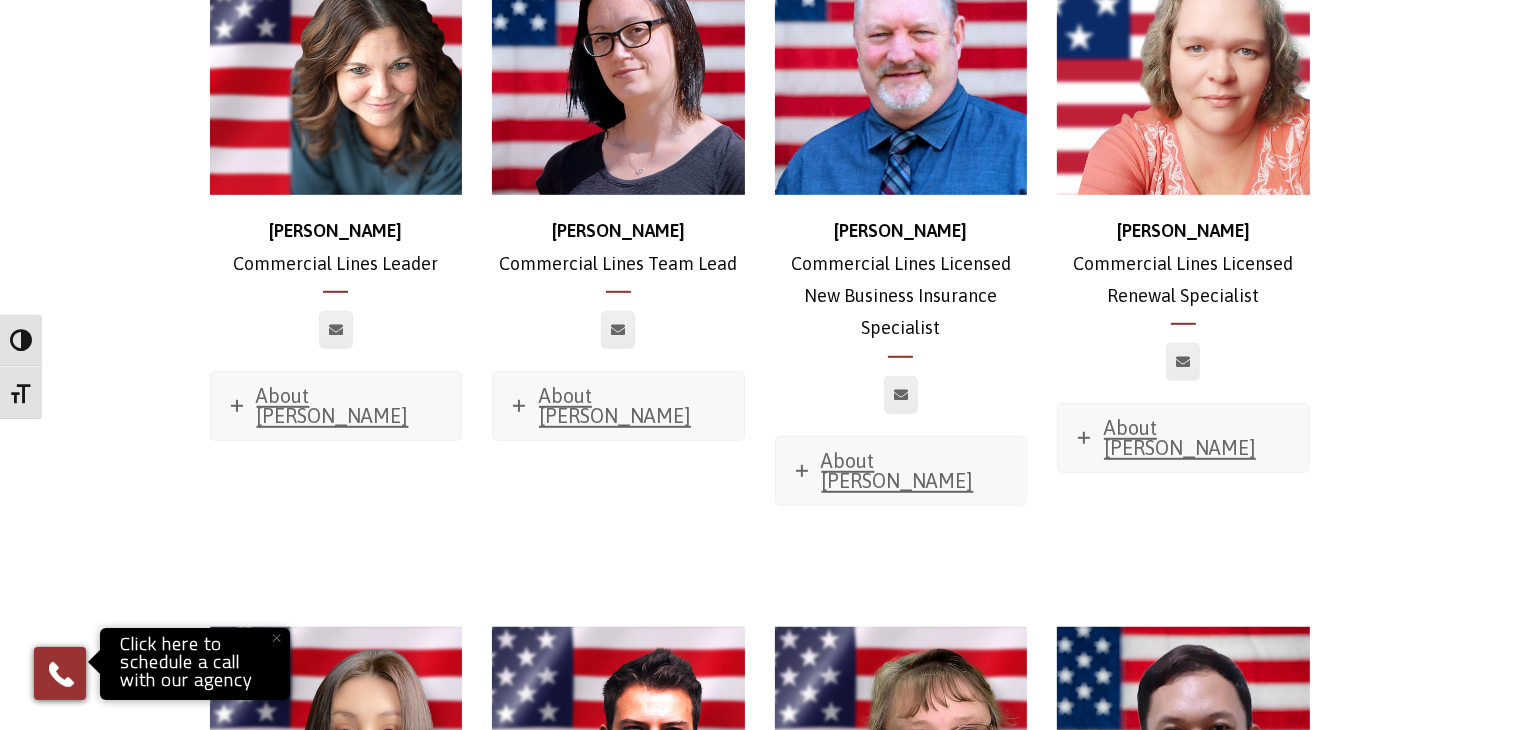 click on "[PERSON_NAME]
Commercial Lines Leader" at bounding box center [336, 247] 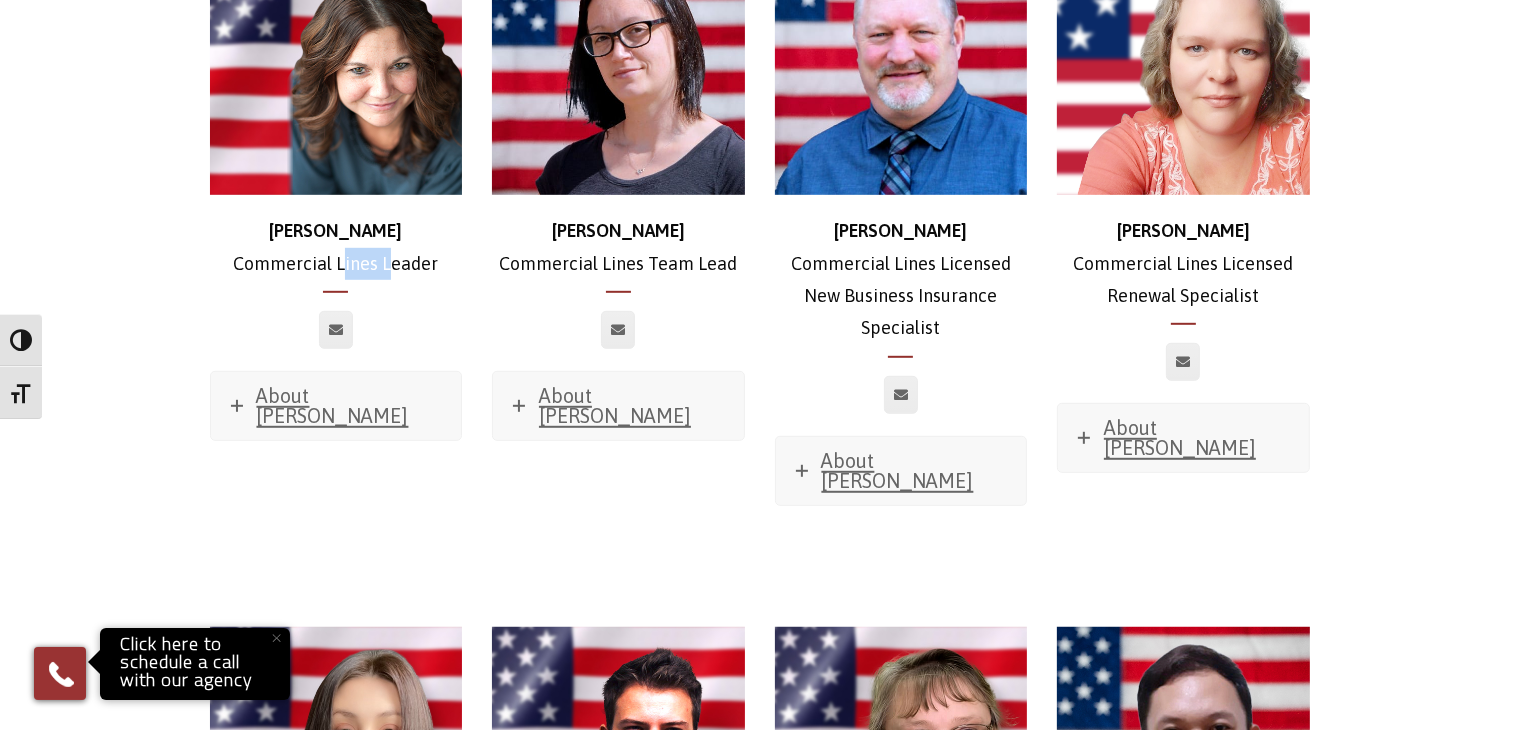 click on "[PERSON_NAME]
Commercial Lines Leader" at bounding box center [336, 247] 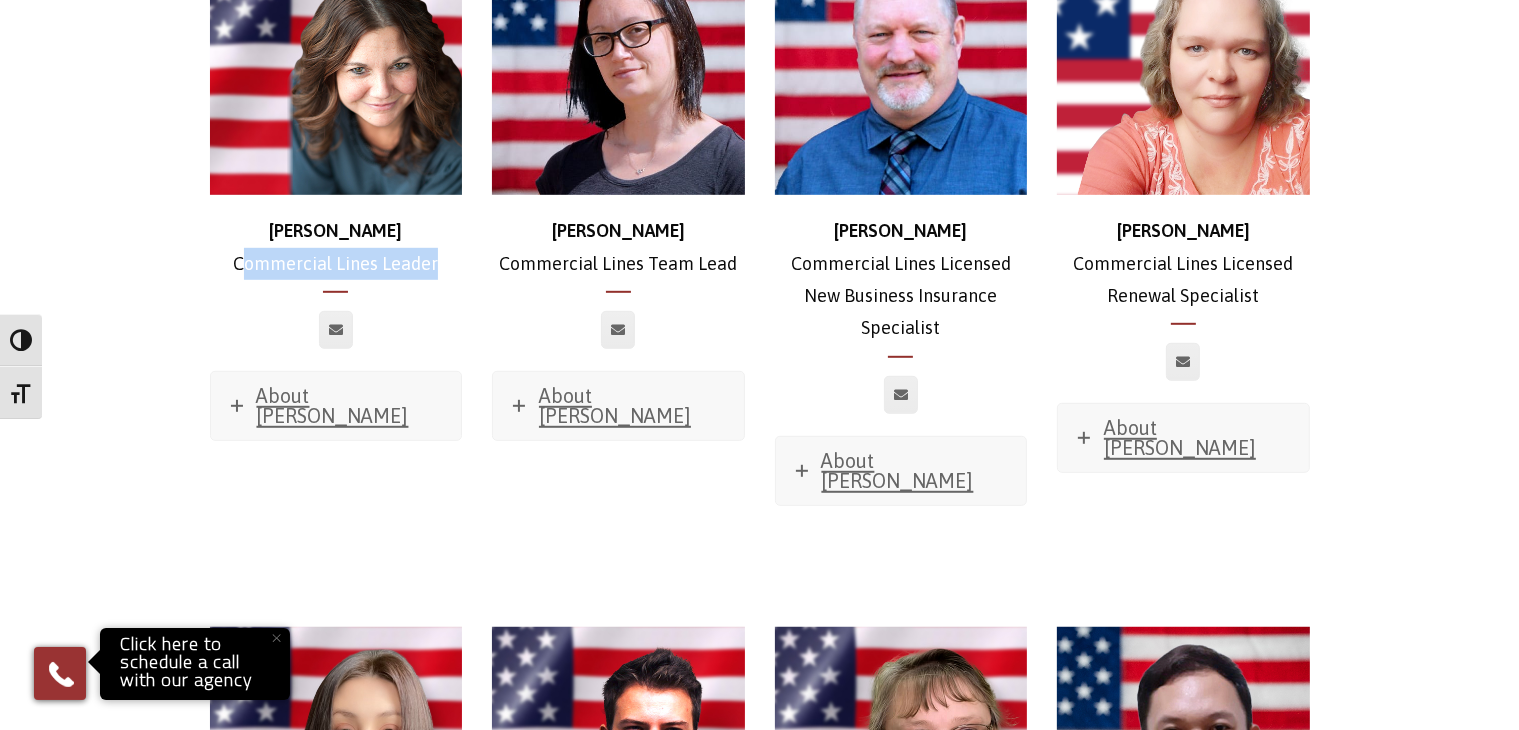 click on "[PERSON_NAME]
Commercial Lines Leader" at bounding box center (336, 247) 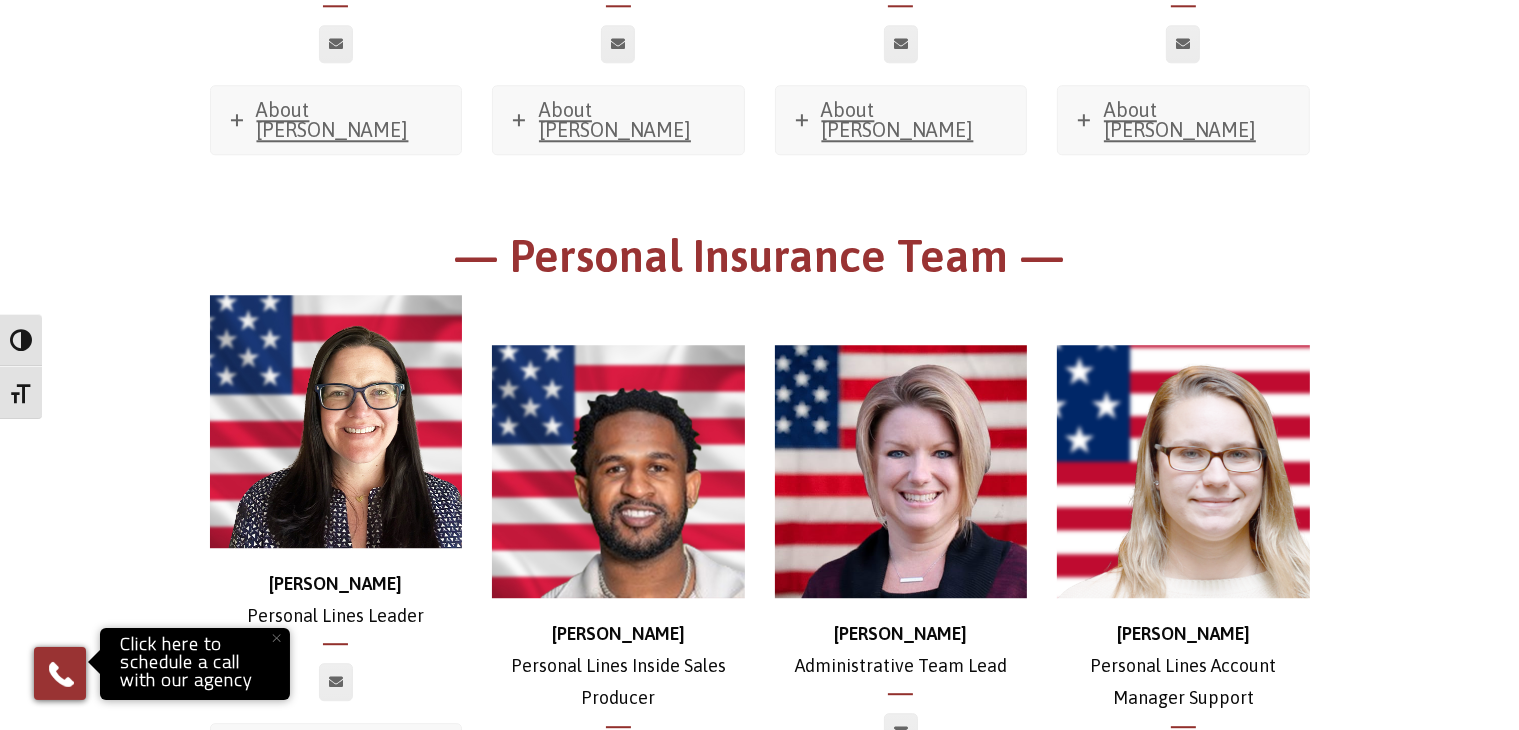 scroll, scrollTop: 5366, scrollLeft: 0, axis: vertical 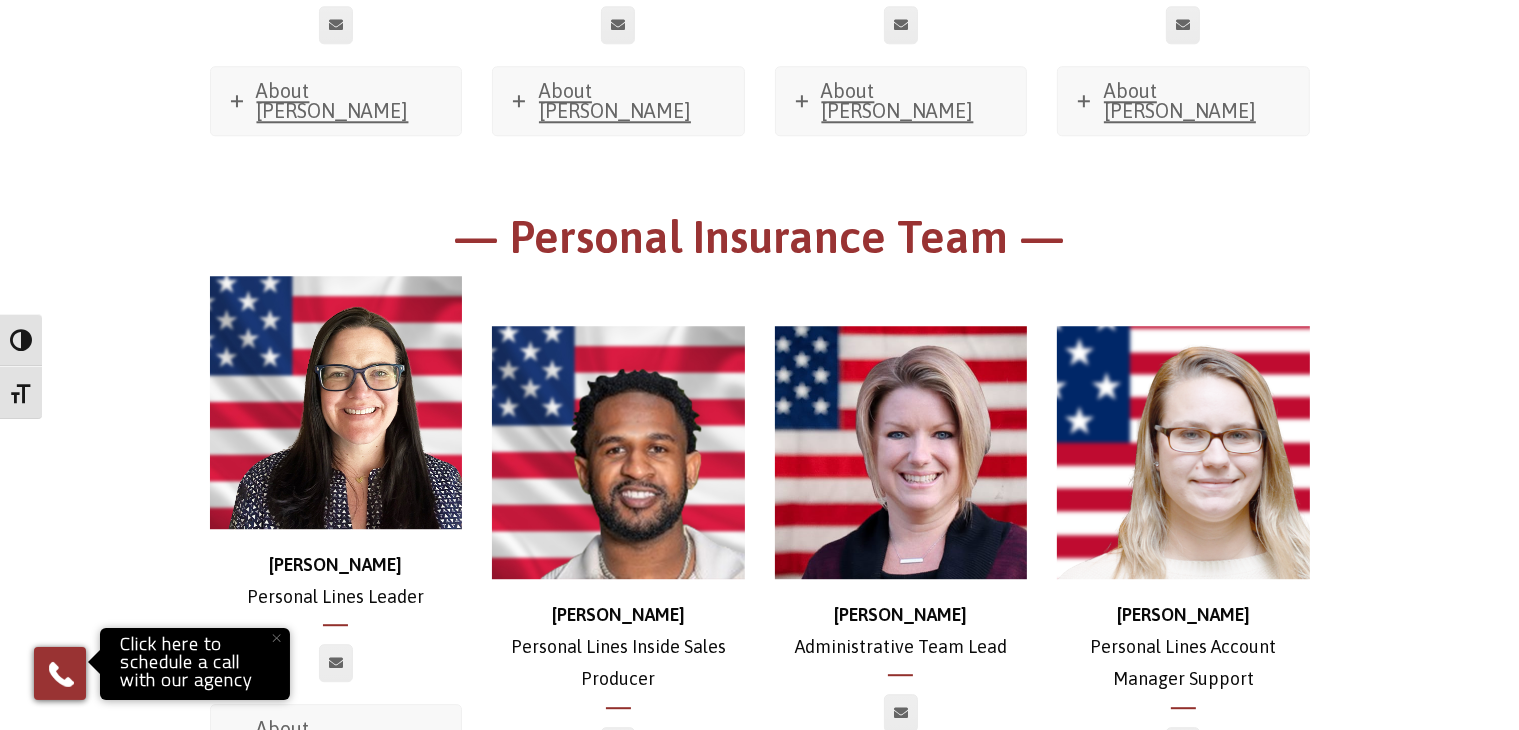click on "[PERSON_NAME]" at bounding box center (900, 614) 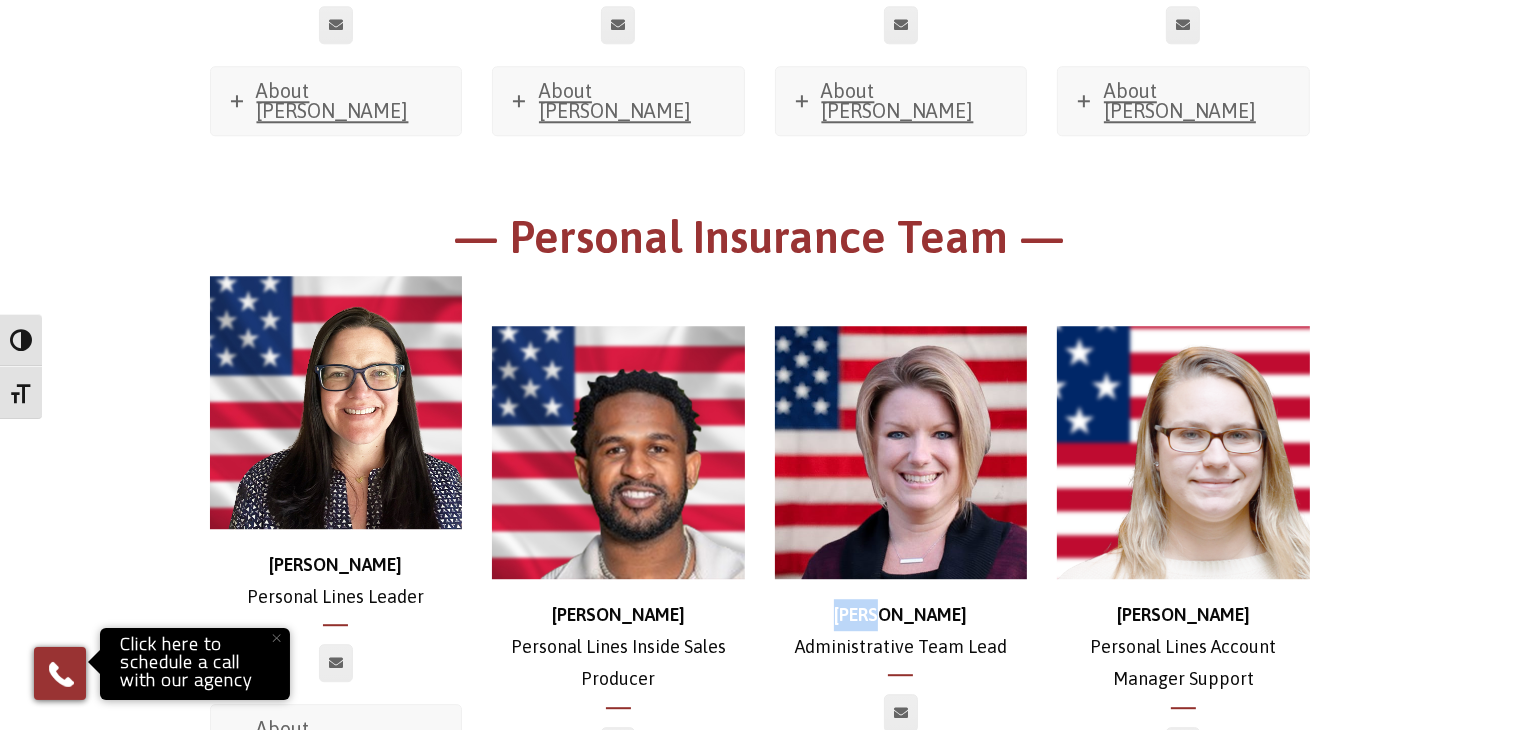 click on "[PERSON_NAME]" at bounding box center (900, 614) 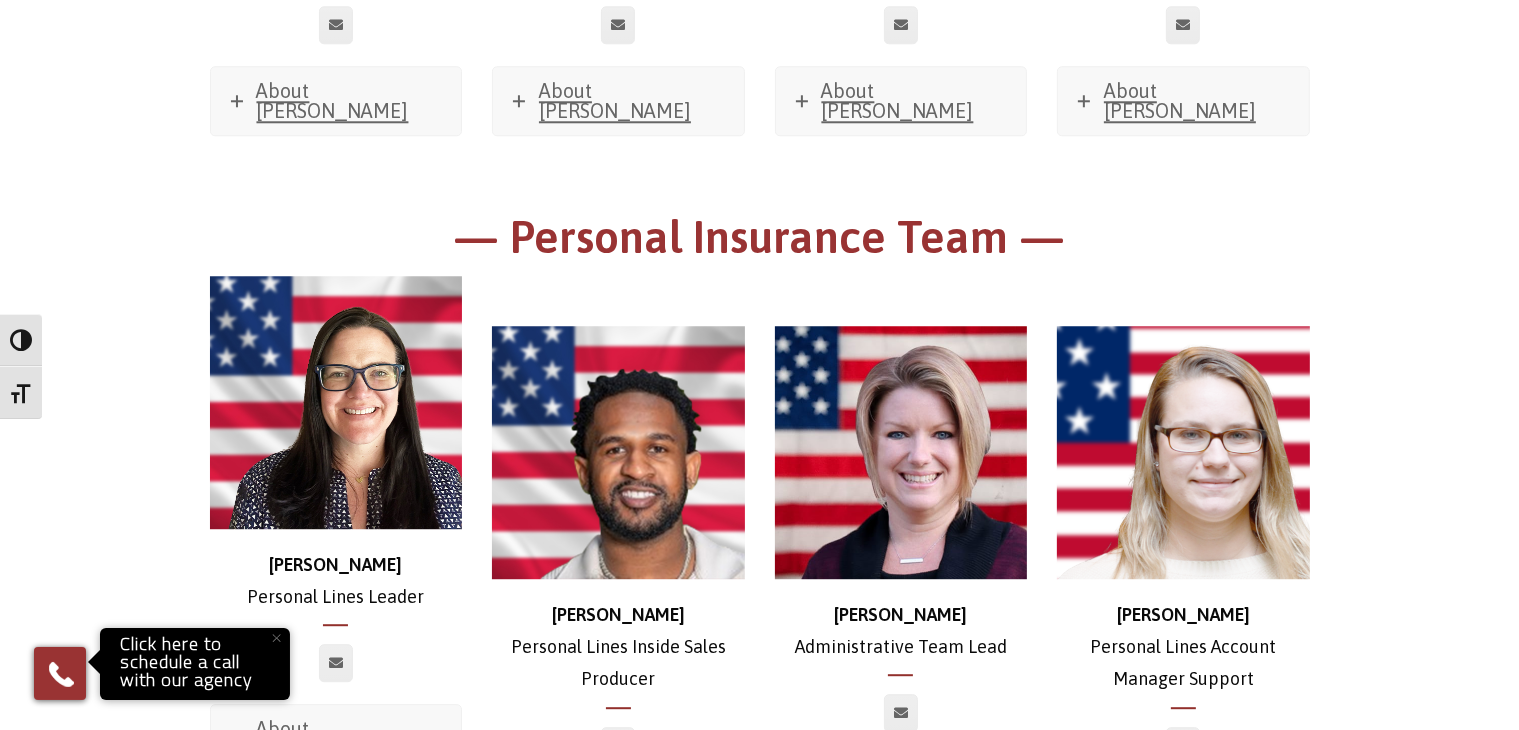 click on "[PERSON_NAME]
Administrative Team Lead" at bounding box center [901, 631] 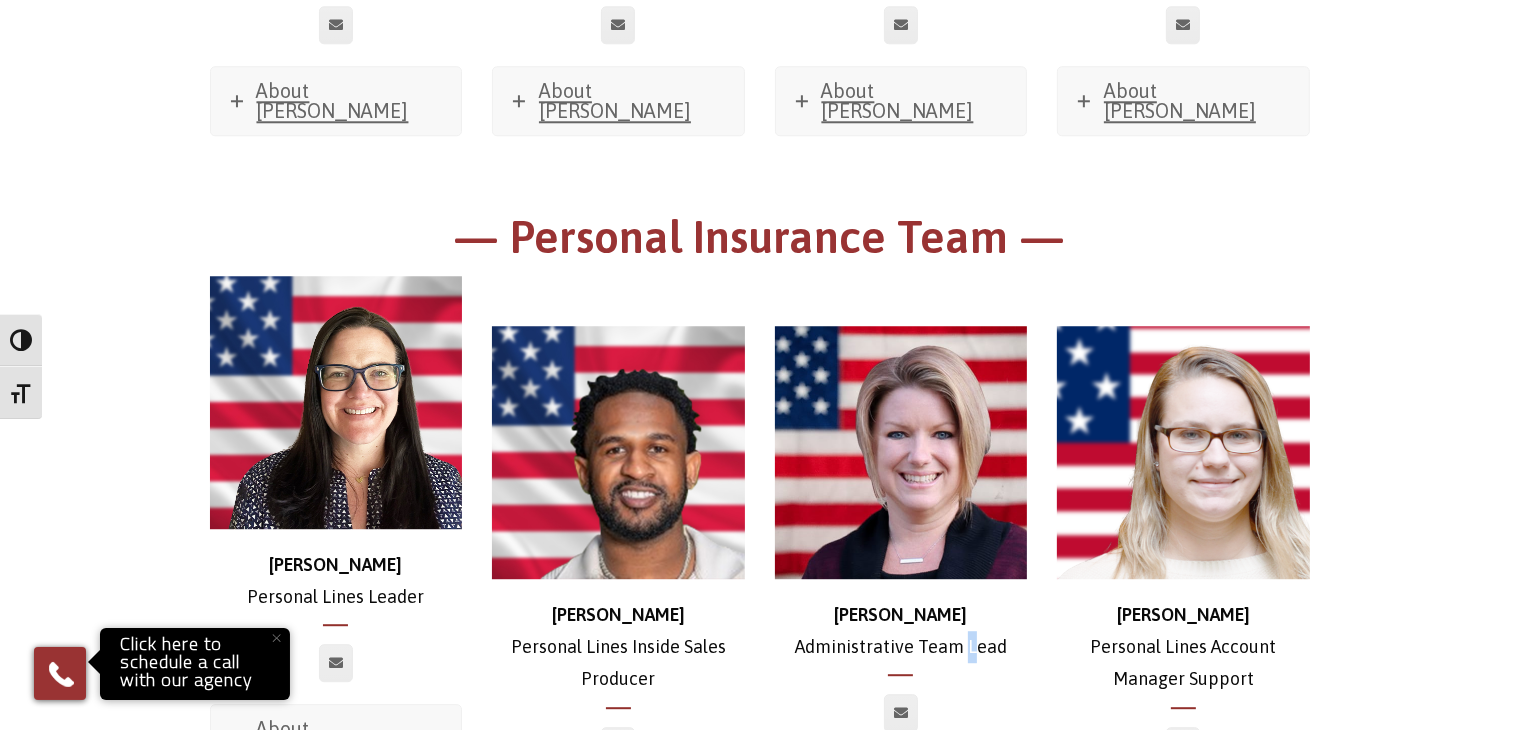click on "[PERSON_NAME]
Administrative Team Lead" at bounding box center (901, 631) 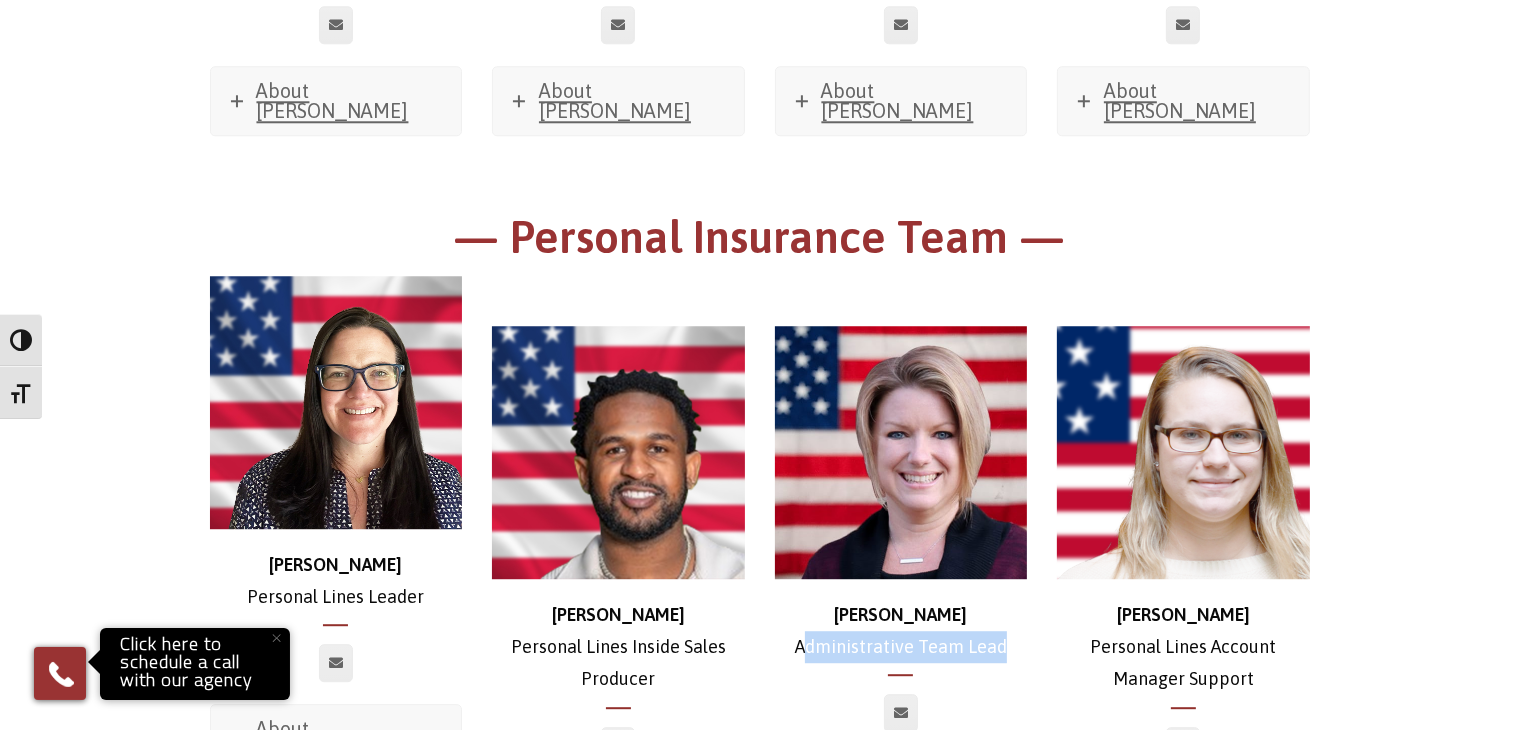 click on "[PERSON_NAME]
Administrative Team Lead" at bounding box center (901, 631) 